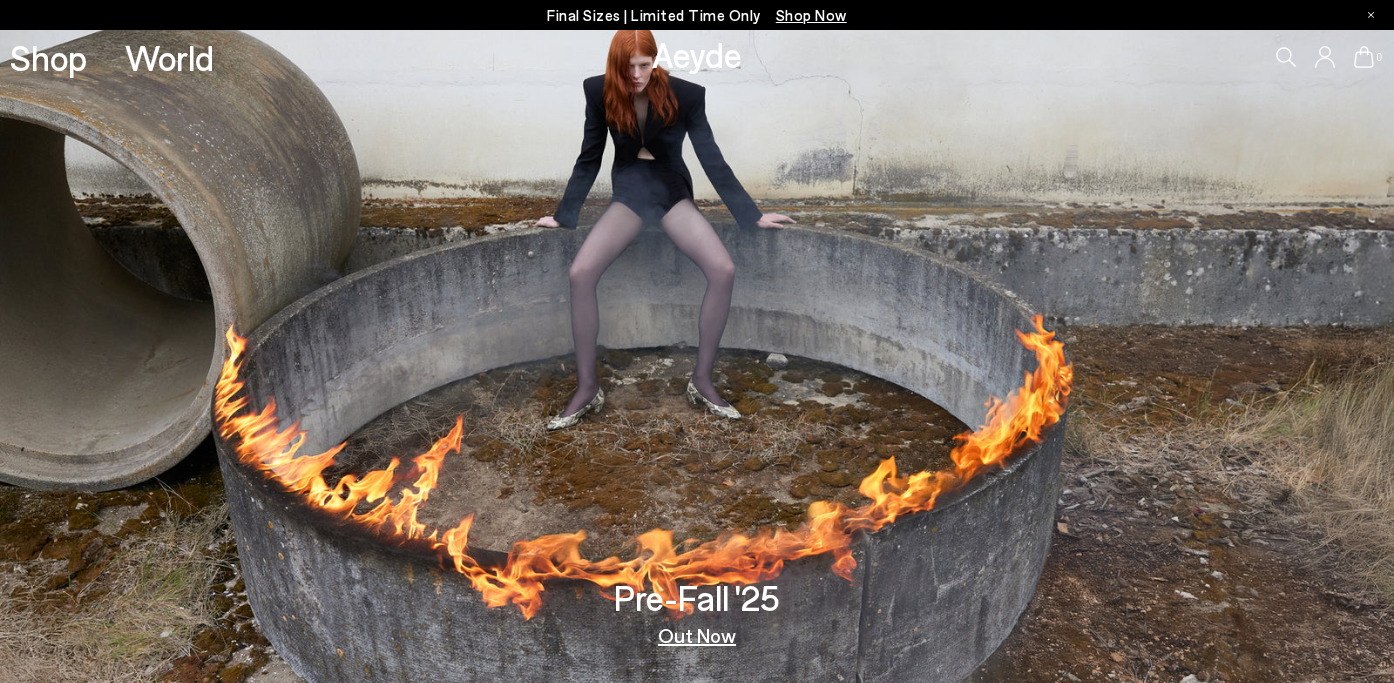 scroll, scrollTop: 0, scrollLeft: 0, axis: both 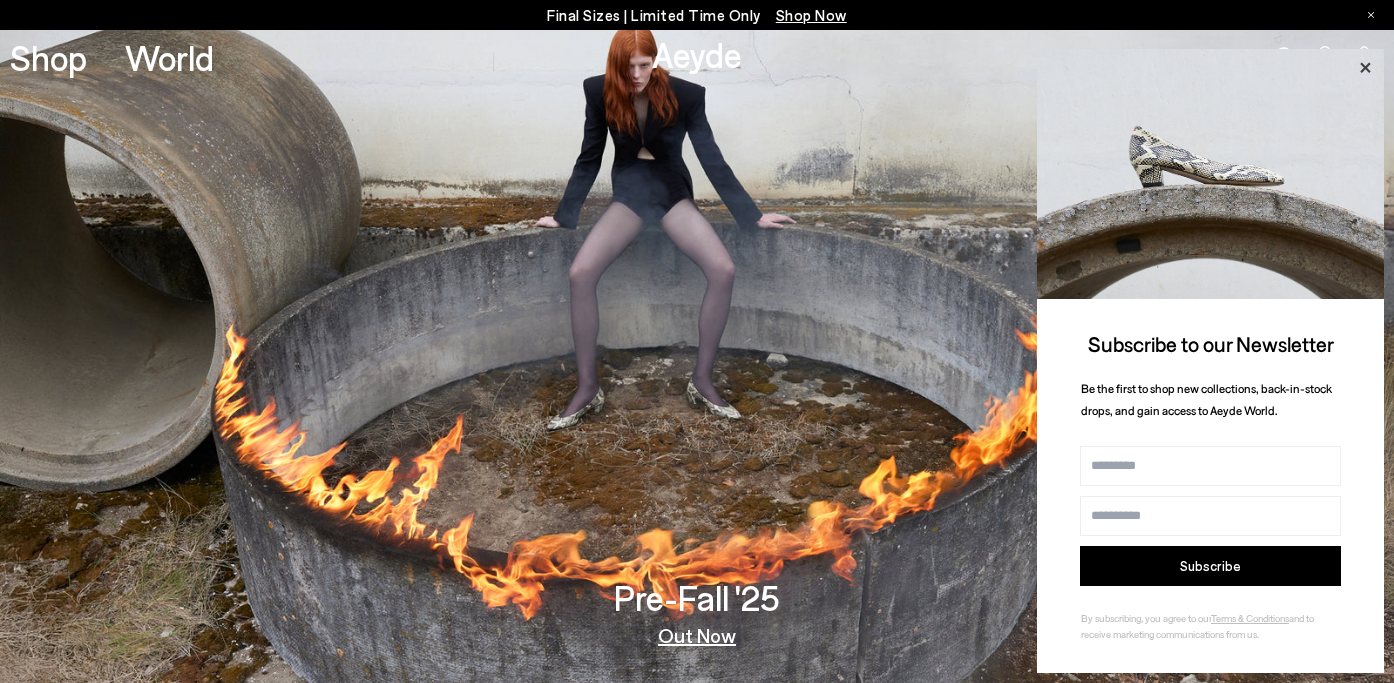 click 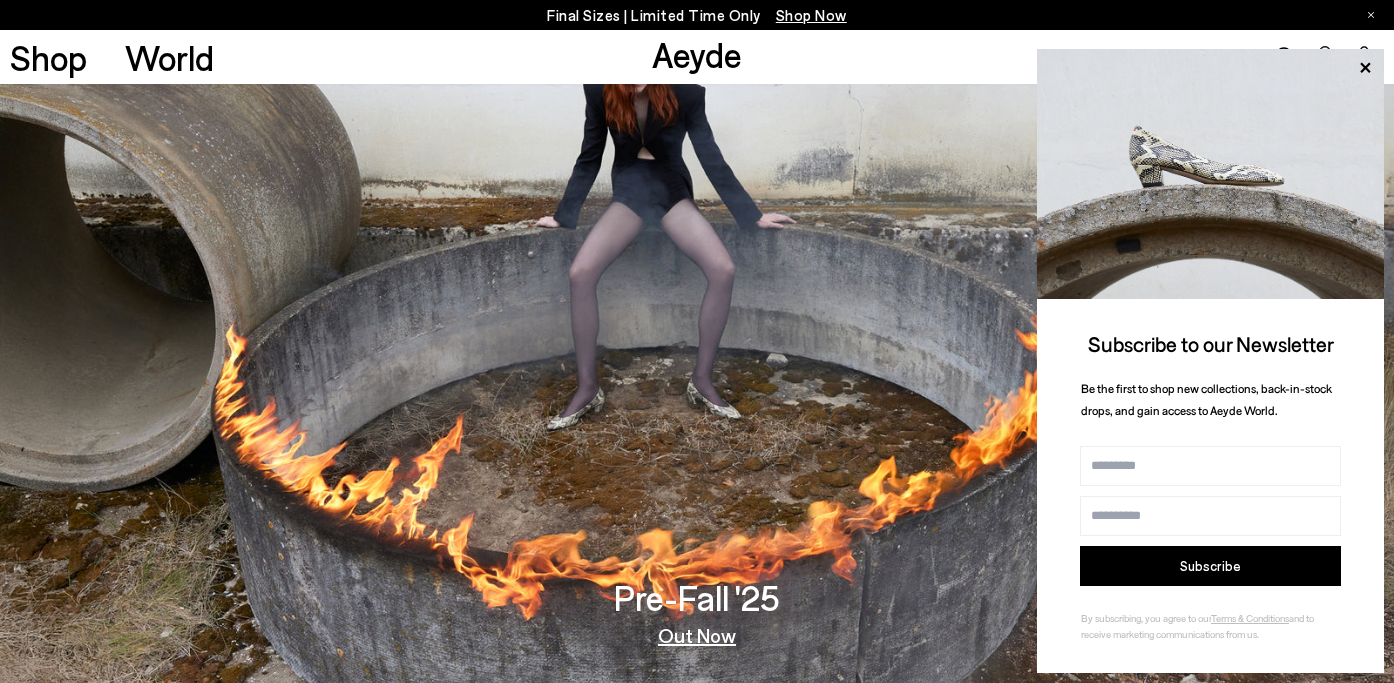 scroll, scrollTop: 0, scrollLeft: 0, axis: both 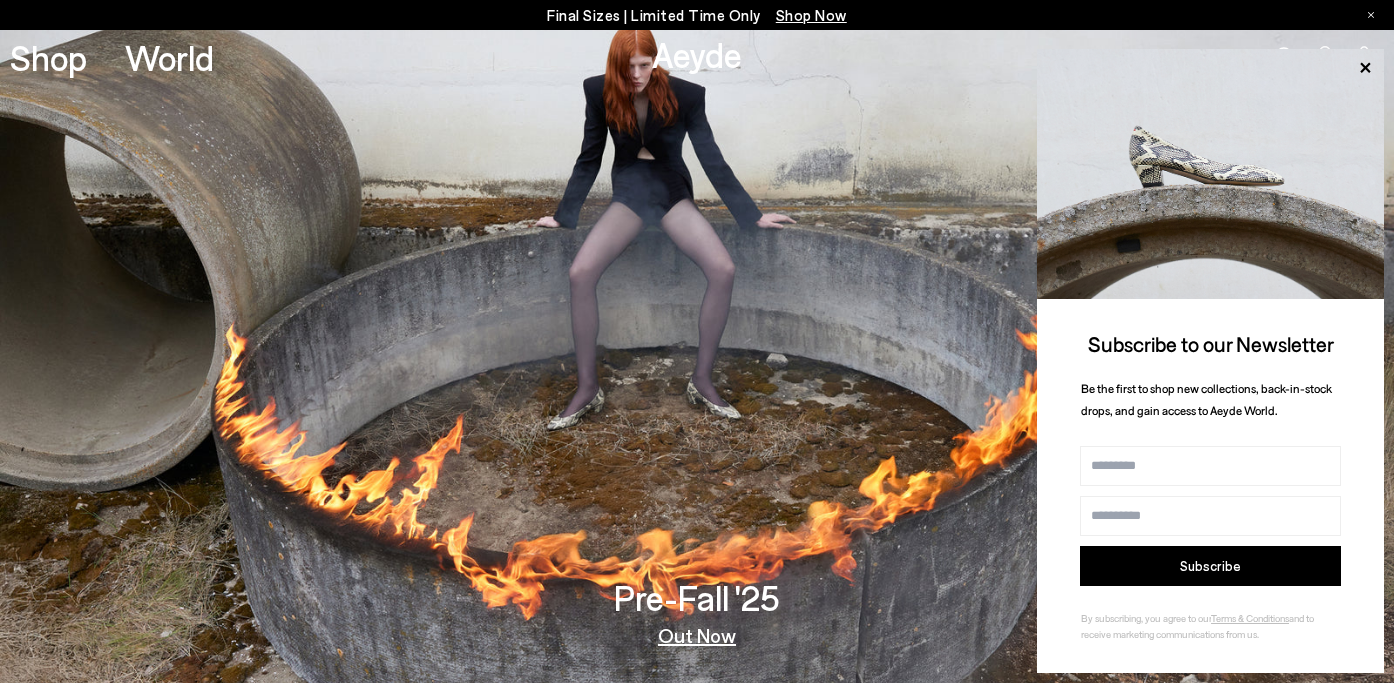 click on "Final Sizes | Limited Time Only
Shop Now" at bounding box center (697, 15) 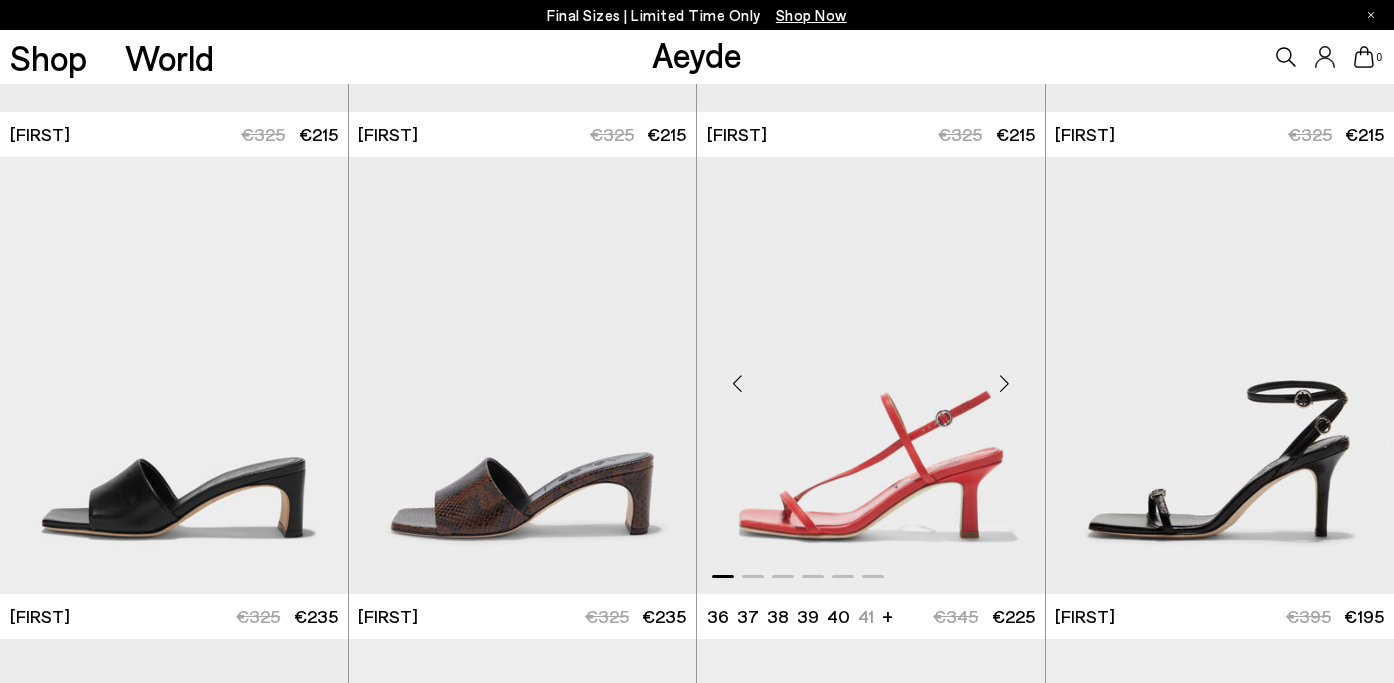 scroll, scrollTop: 883, scrollLeft: 0, axis: vertical 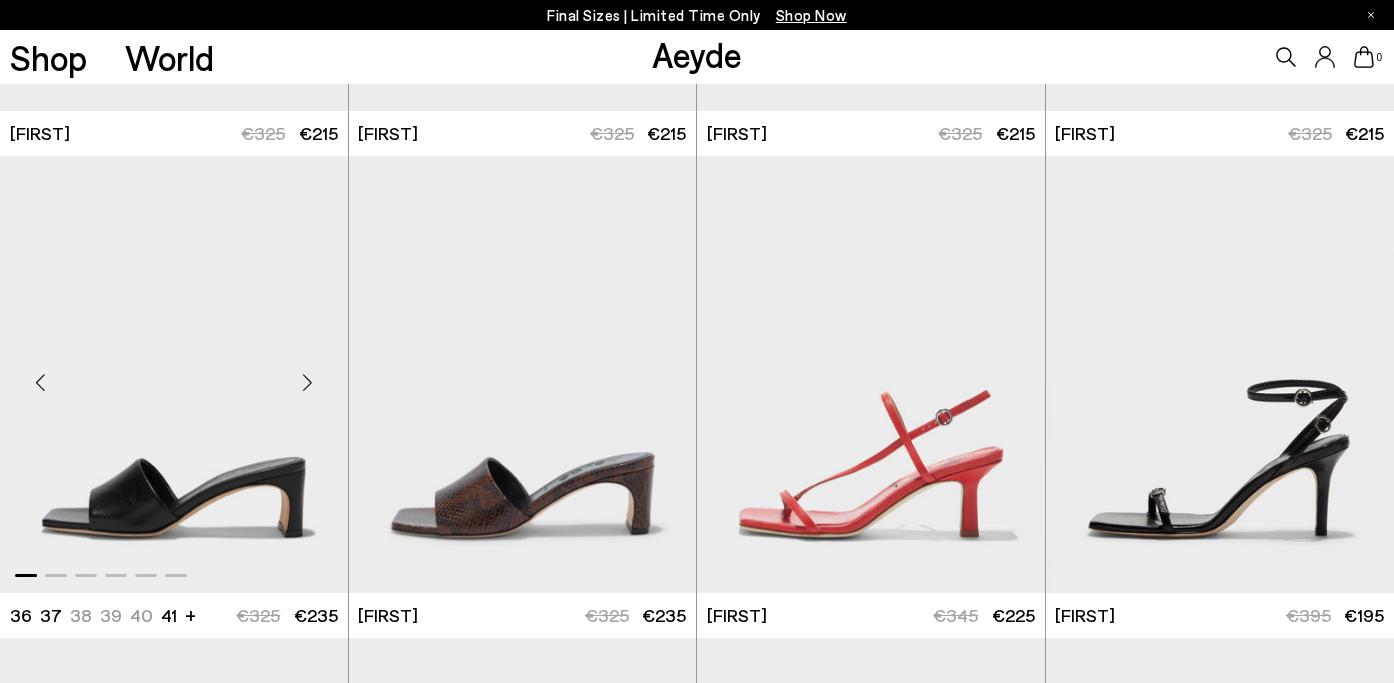 click at bounding box center [308, 383] 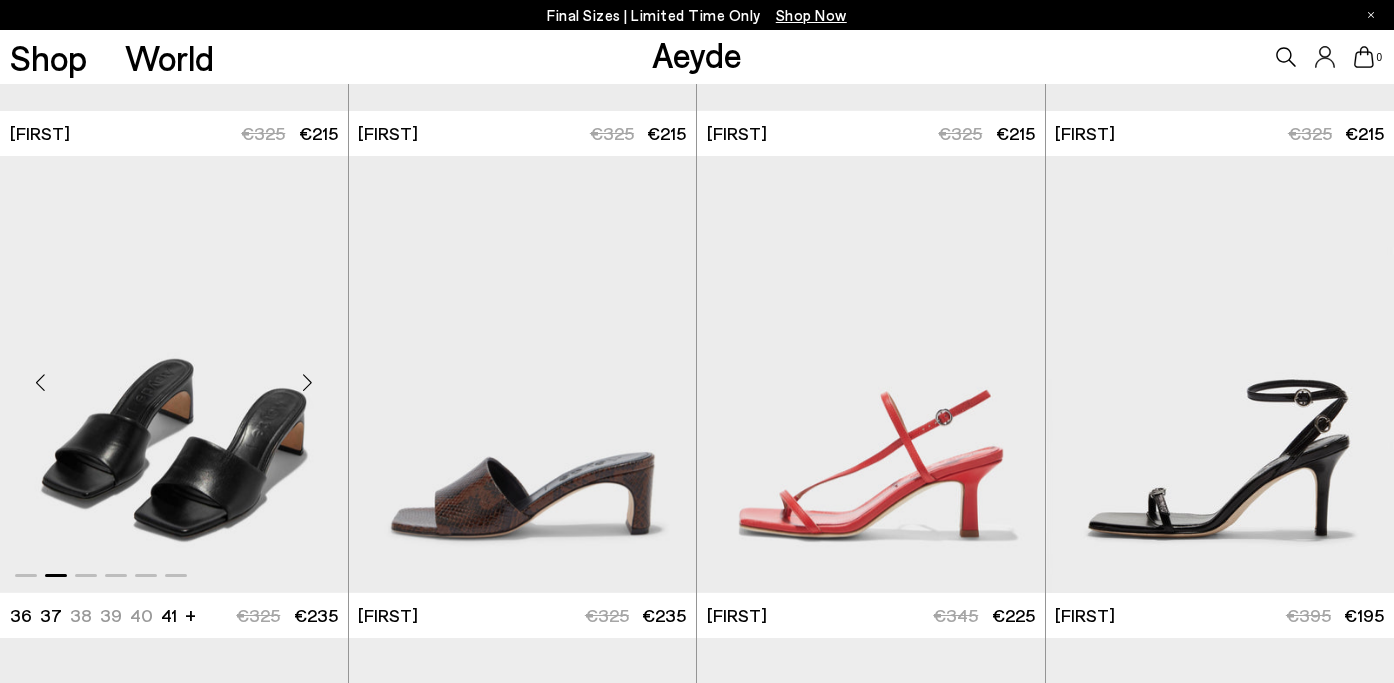 click at bounding box center (308, 383) 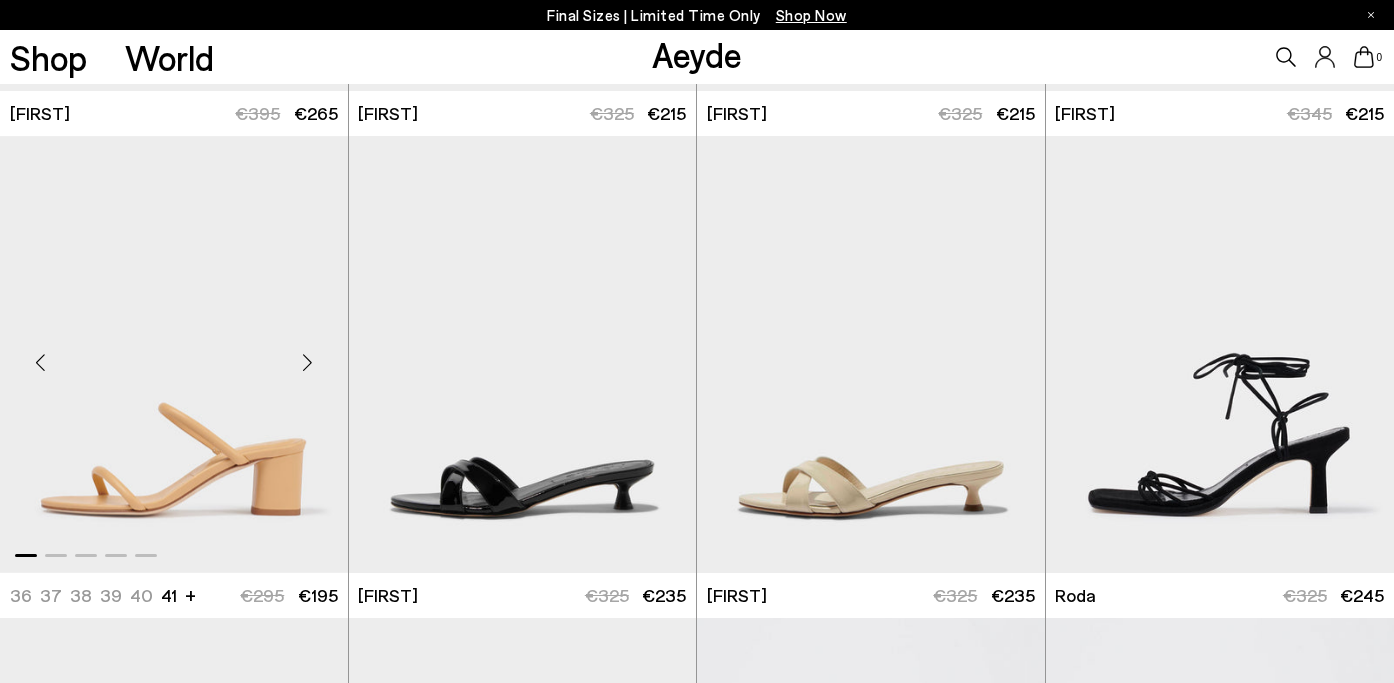 scroll, scrollTop: 8154, scrollLeft: 0, axis: vertical 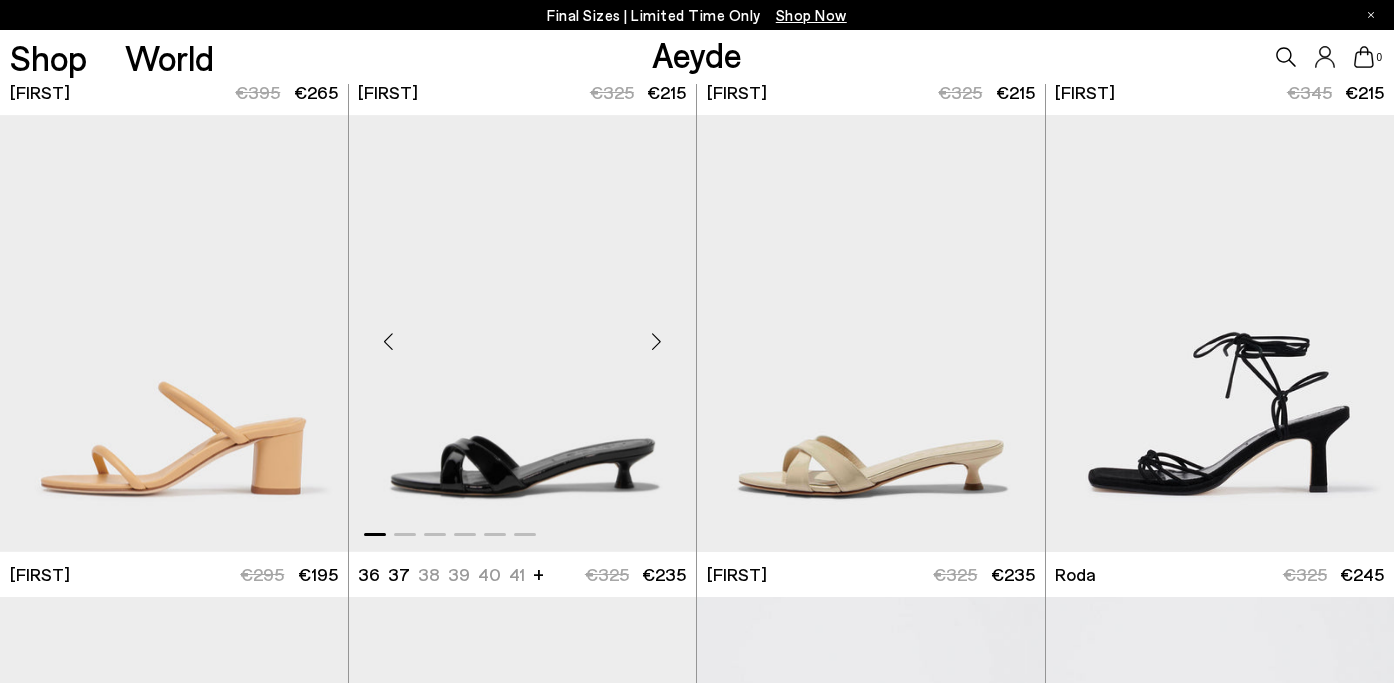 click at bounding box center [656, 341] 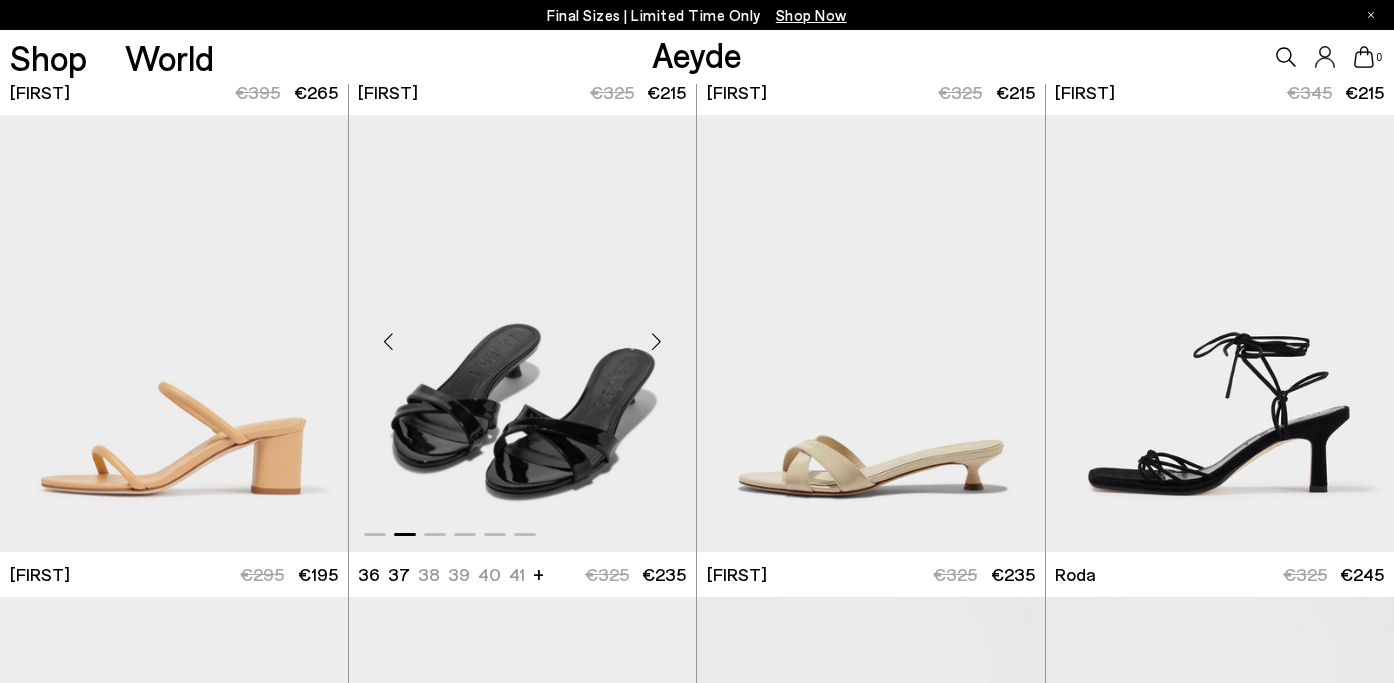 click at bounding box center [656, 341] 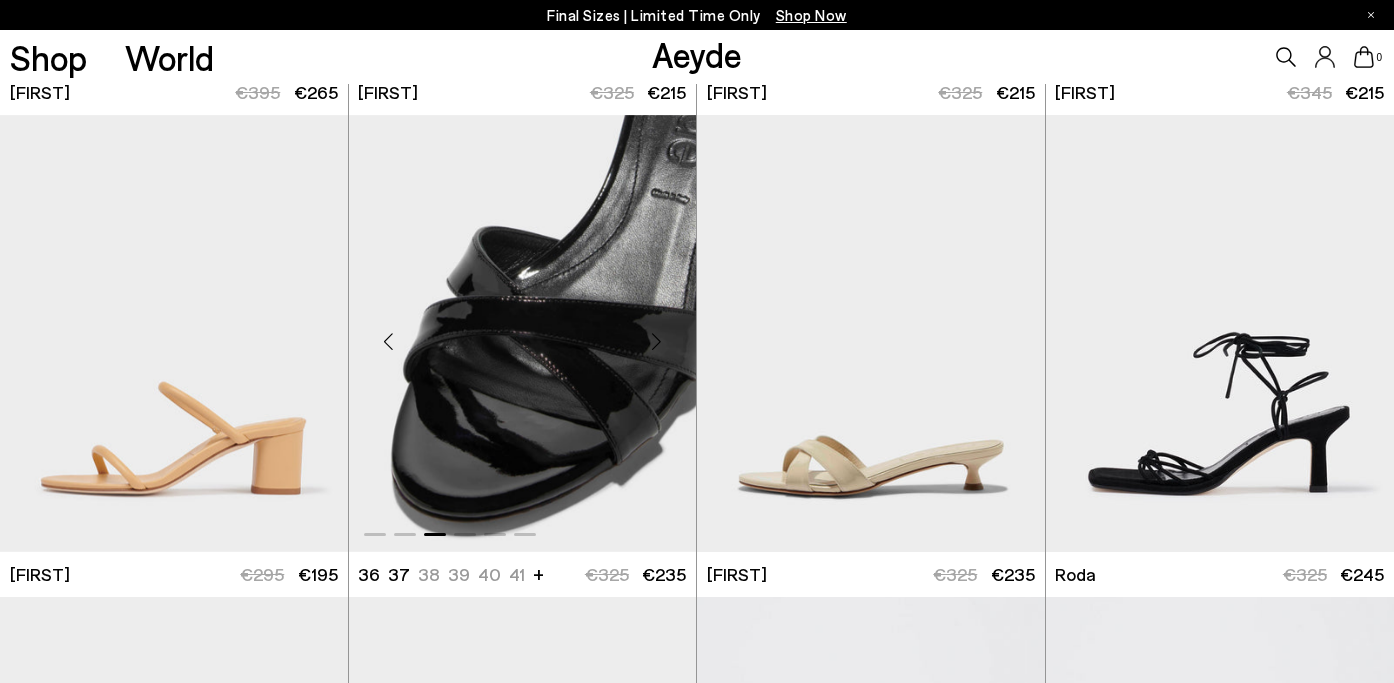 click at bounding box center (656, 341) 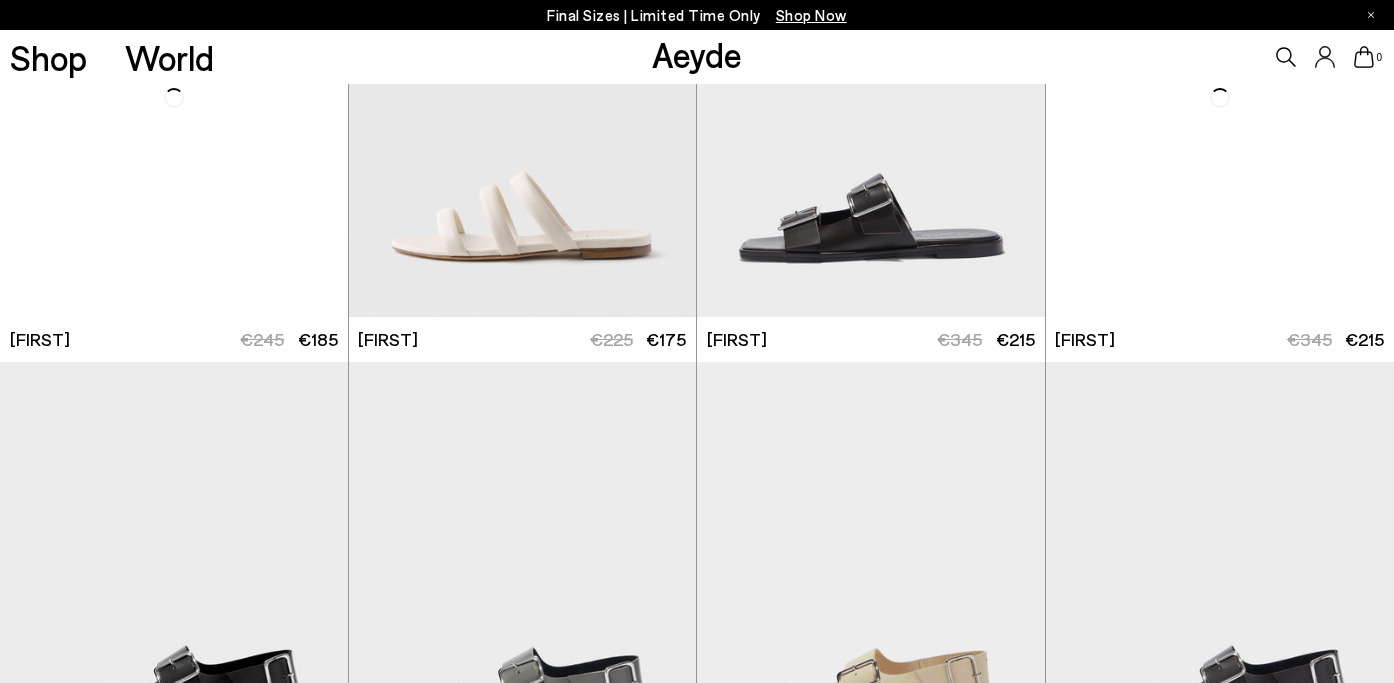 scroll, scrollTop: 12250, scrollLeft: 0, axis: vertical 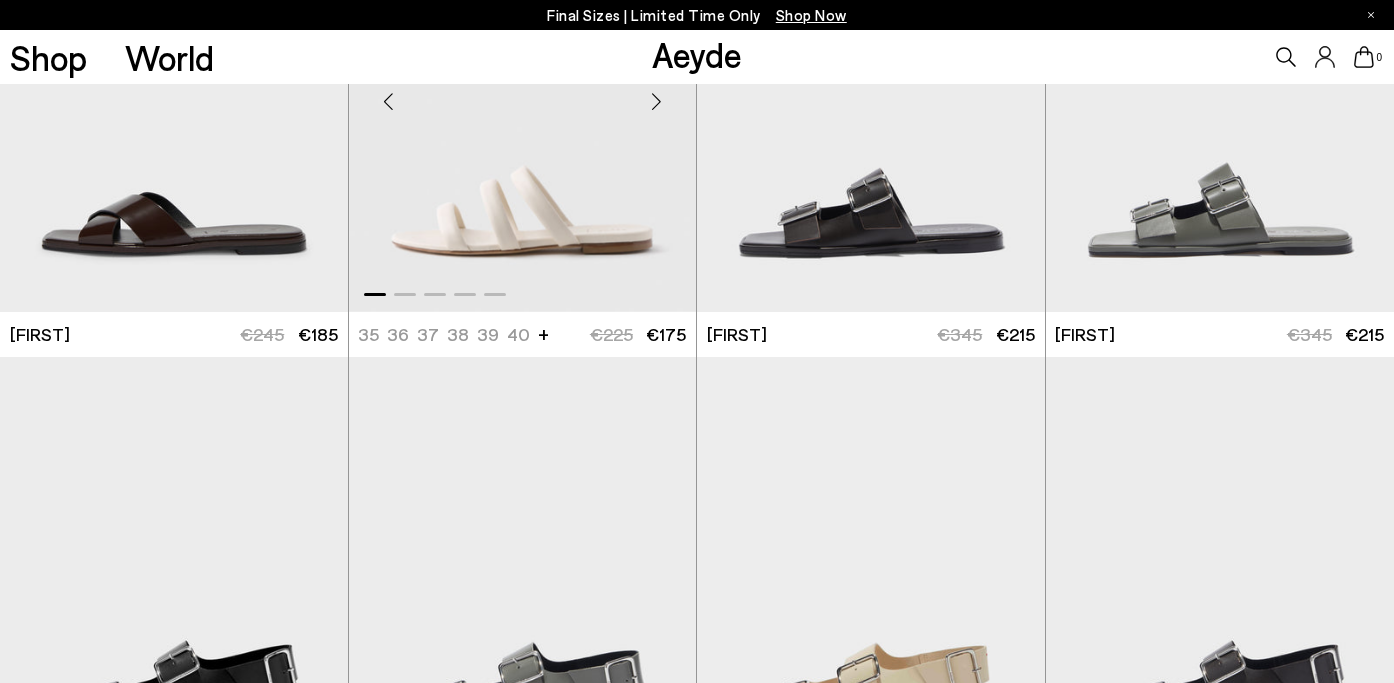 click at bounding box center [656, 101] 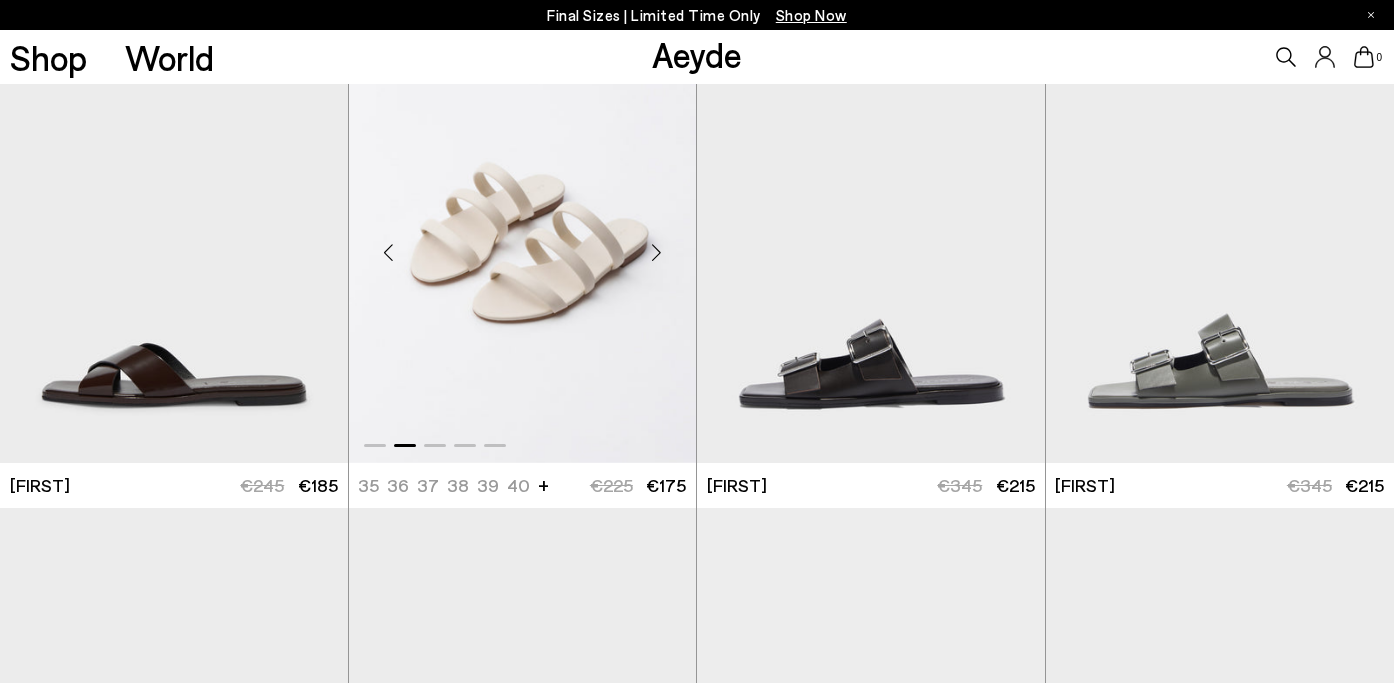 scroll, scrollTop: 12087, scrollLeft: 0, axis: vertical 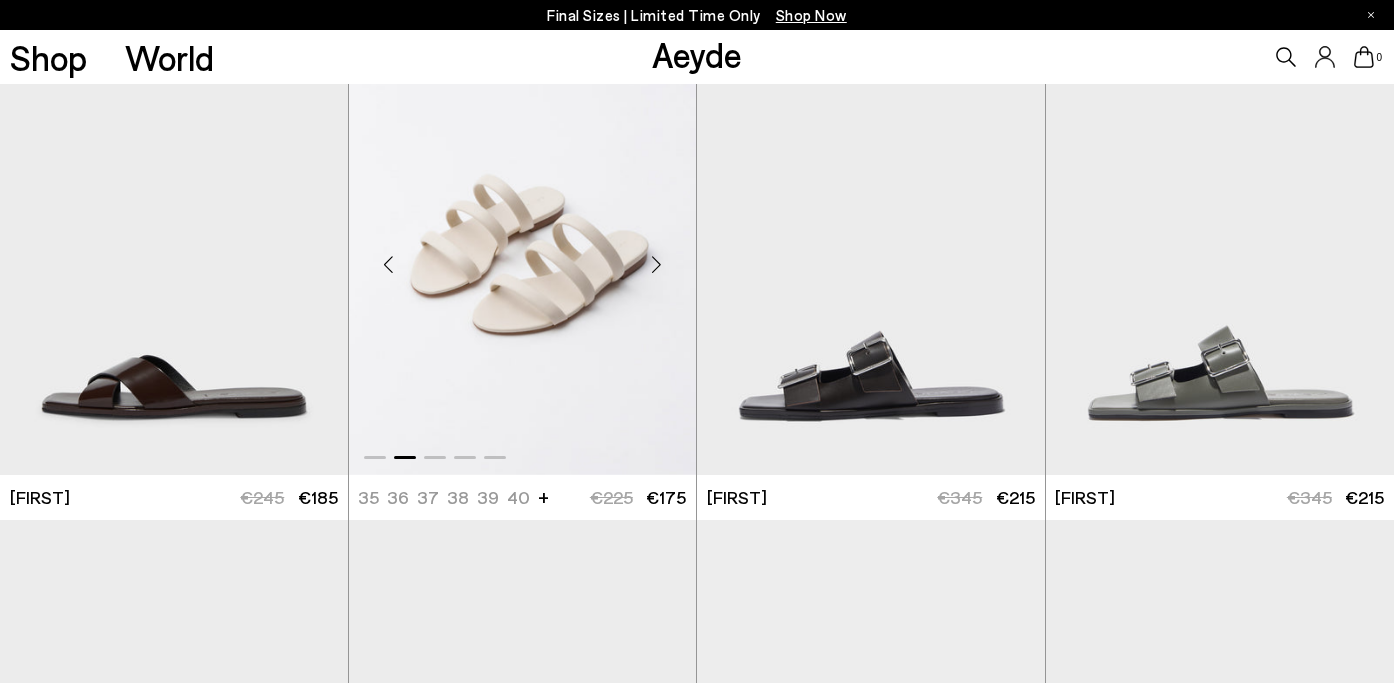 click at bounding box center [656, 264] 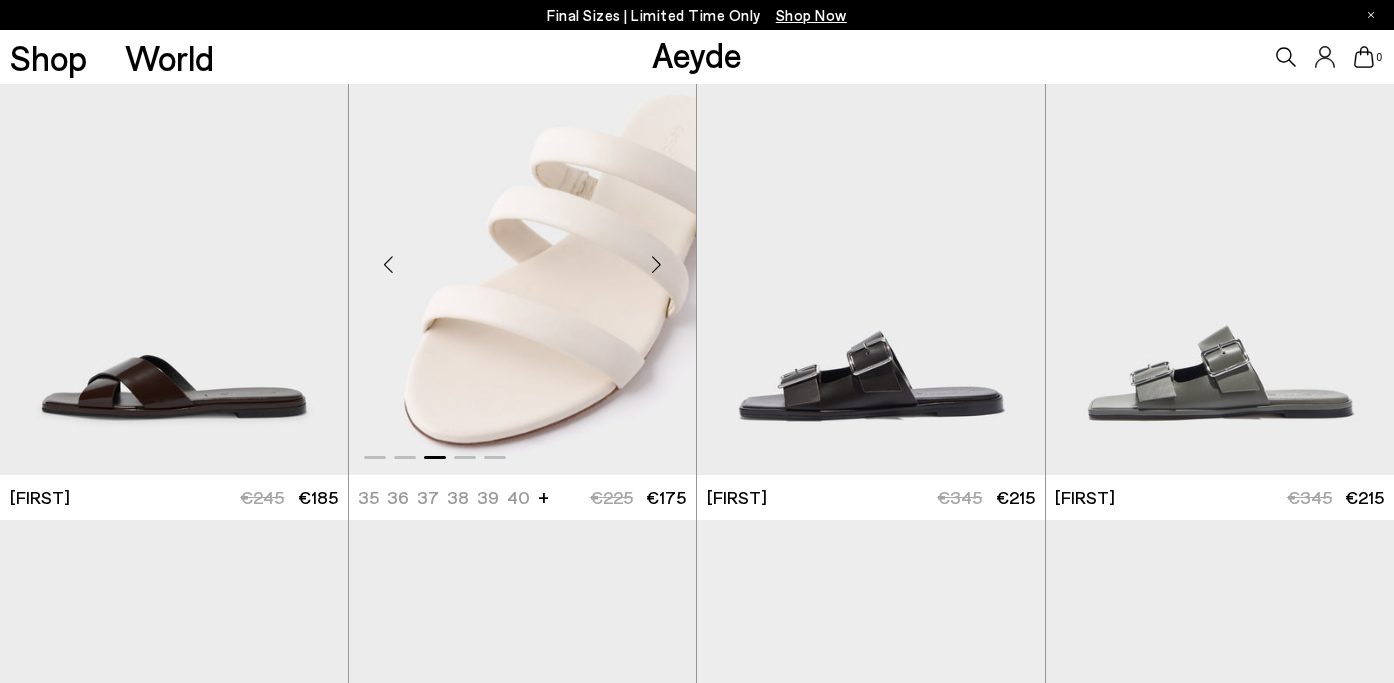 click at bounding box center (656, 264) 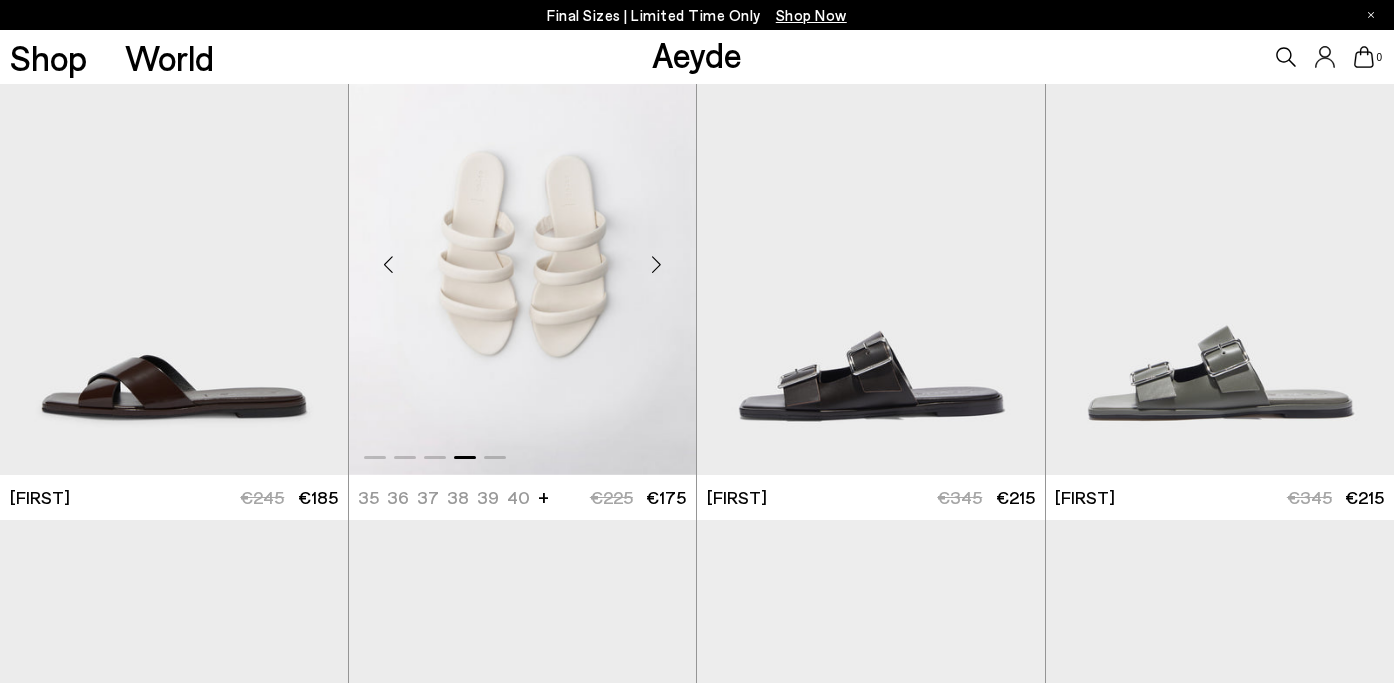 click at bounding box center [656, 264] 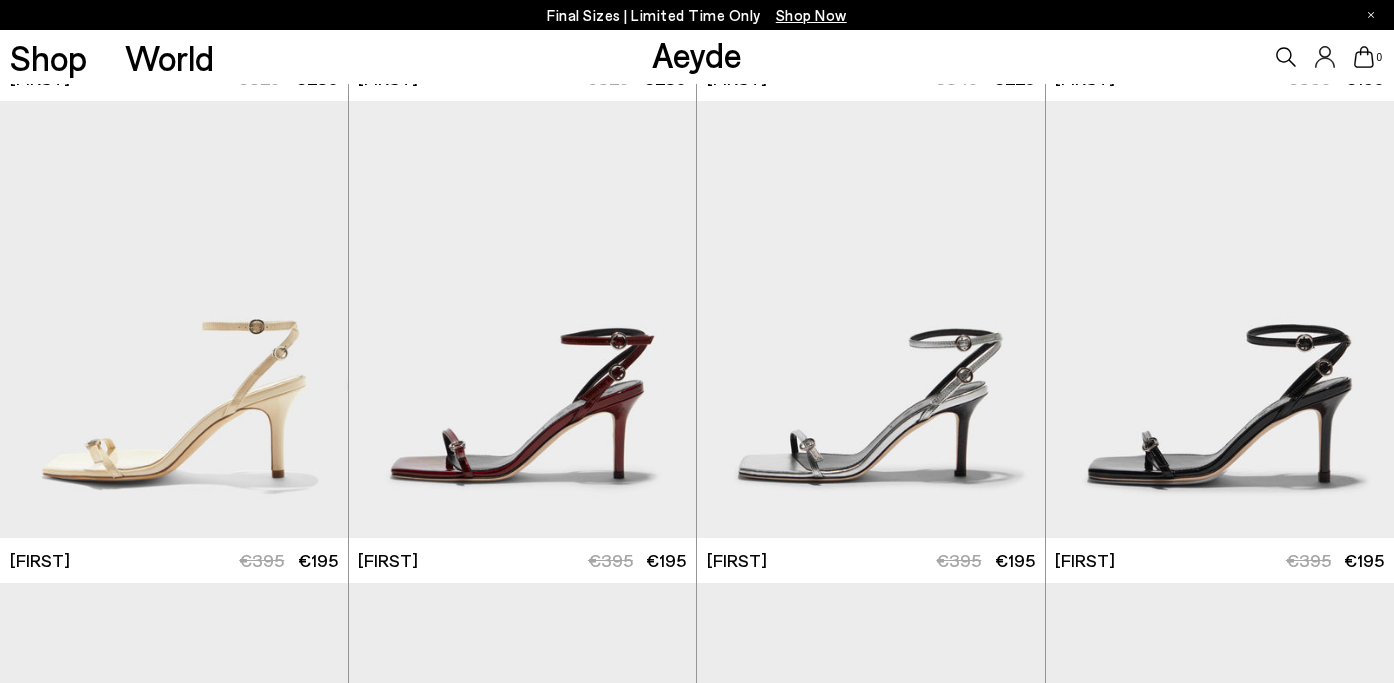 scroll, scrollTop: 0, scrollLeft: 0, axis: both 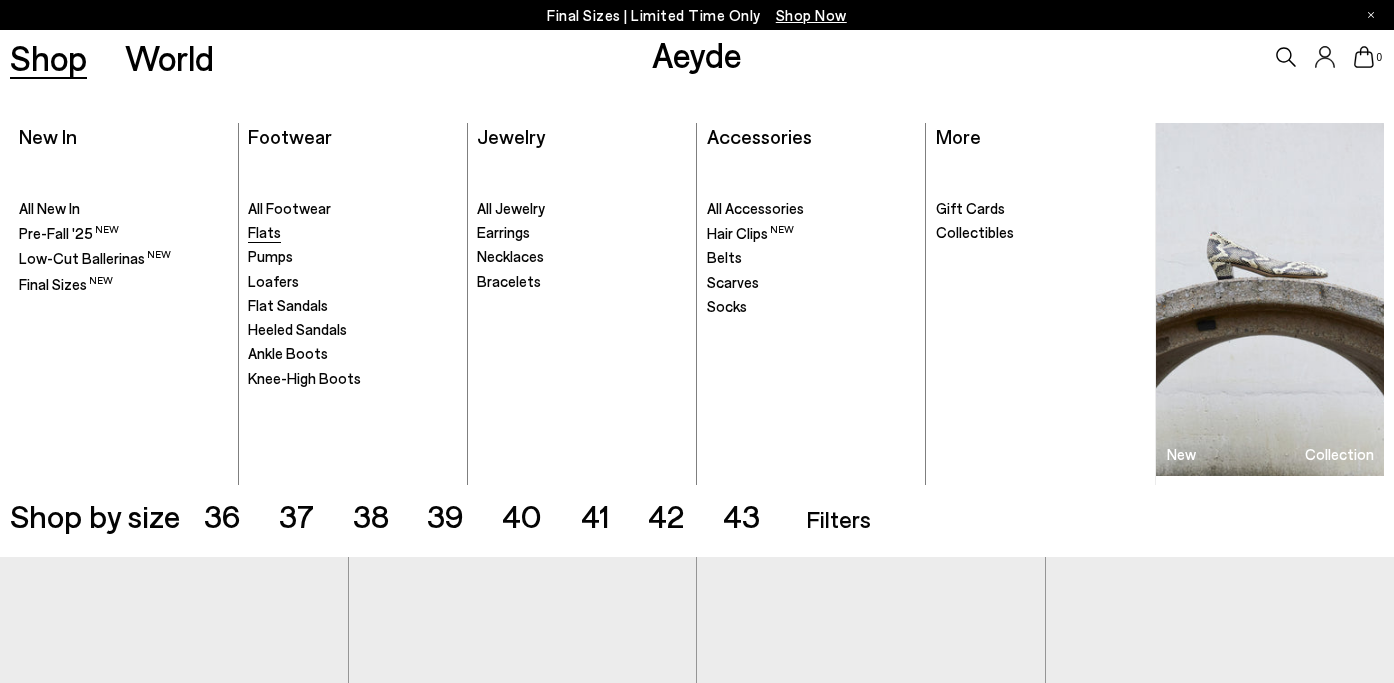 click on "Flats" at bounding box center (264, 232) 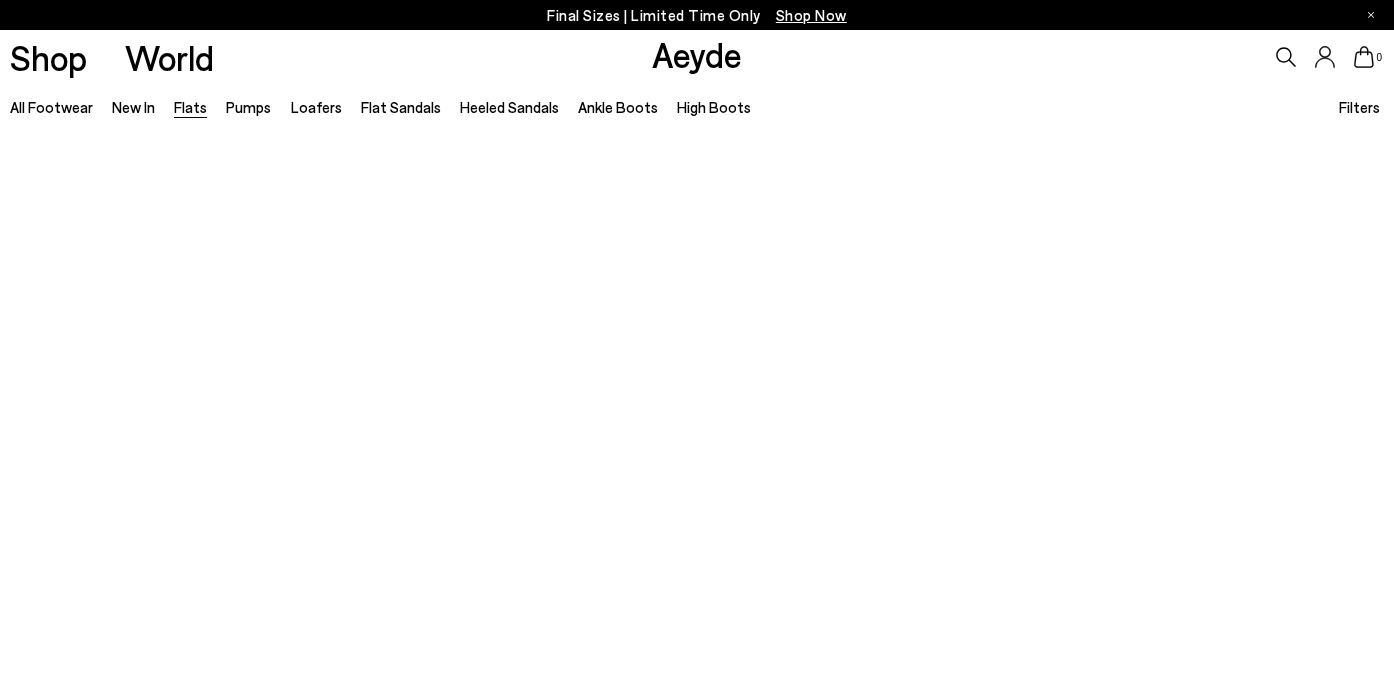 scroll, scrollTop: 0, scrollLeft: 0, axis: both 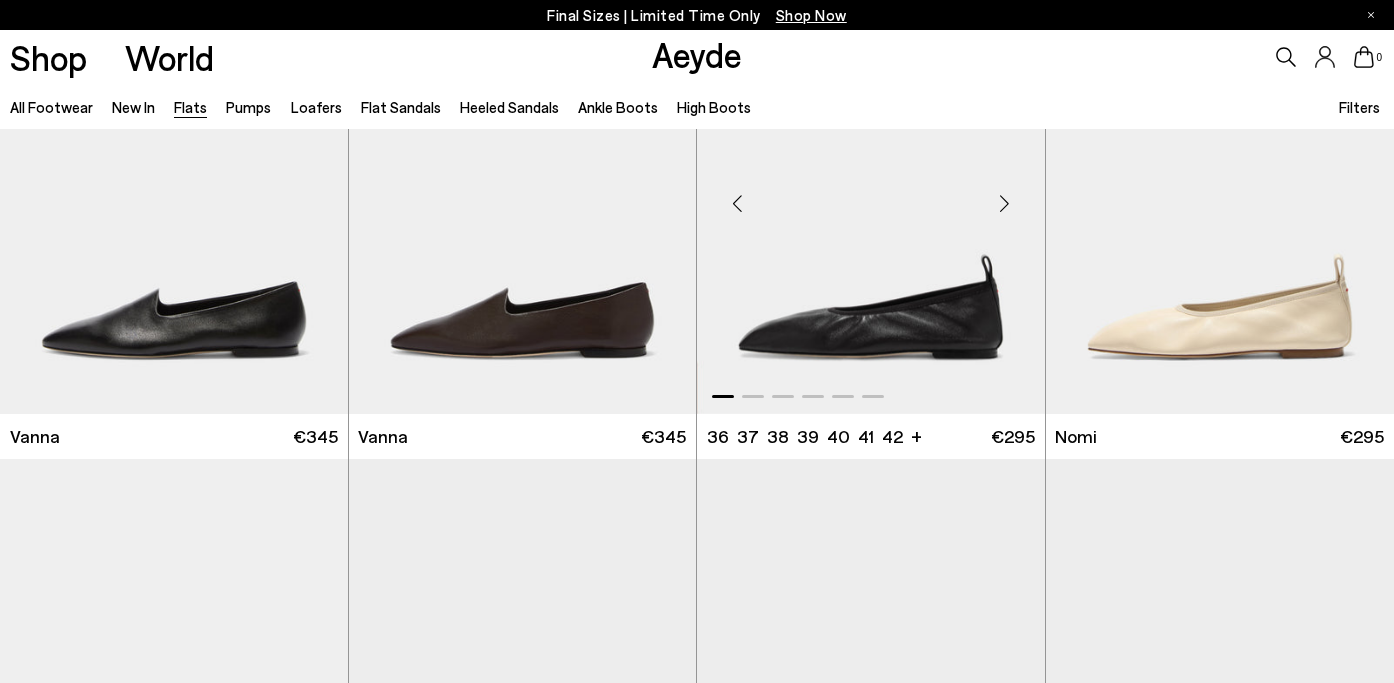 click at bounding box center (1005, 204) 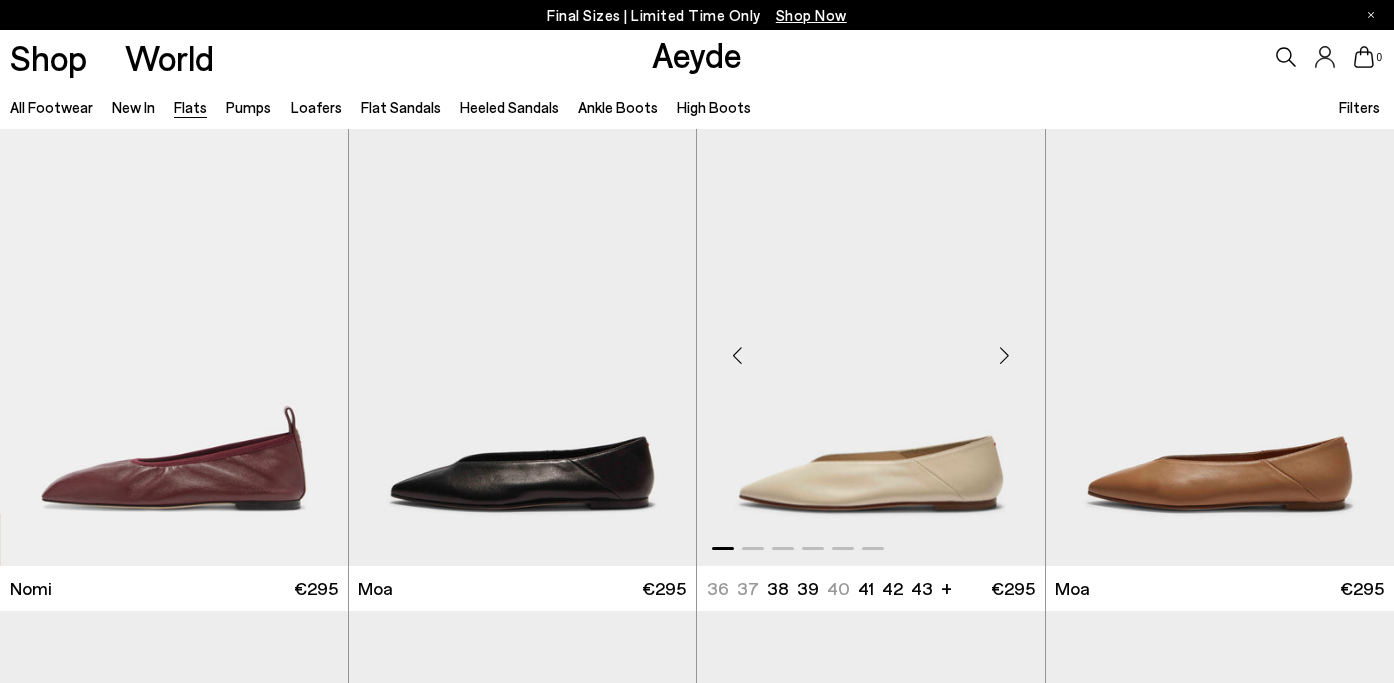scroll, scrollTop: 1448, scrollLeft: 0, axis: vertical 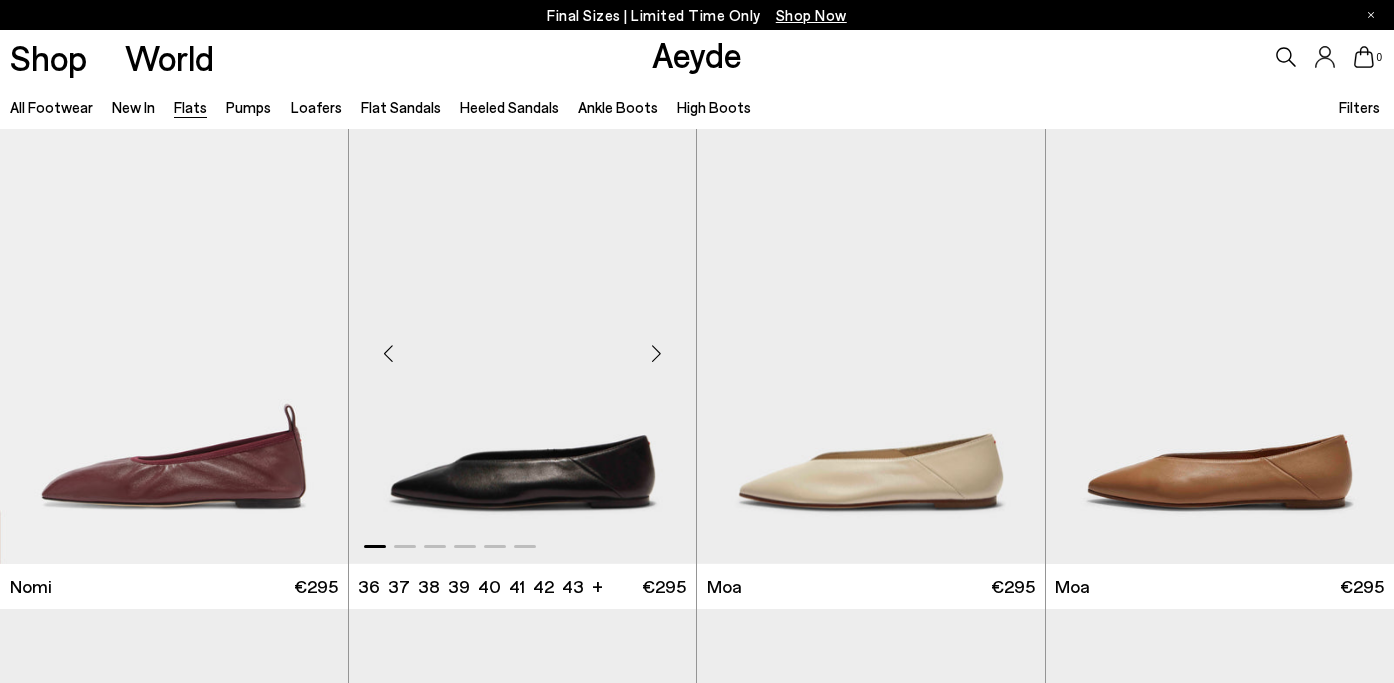 click at bounding box center (656, 354) 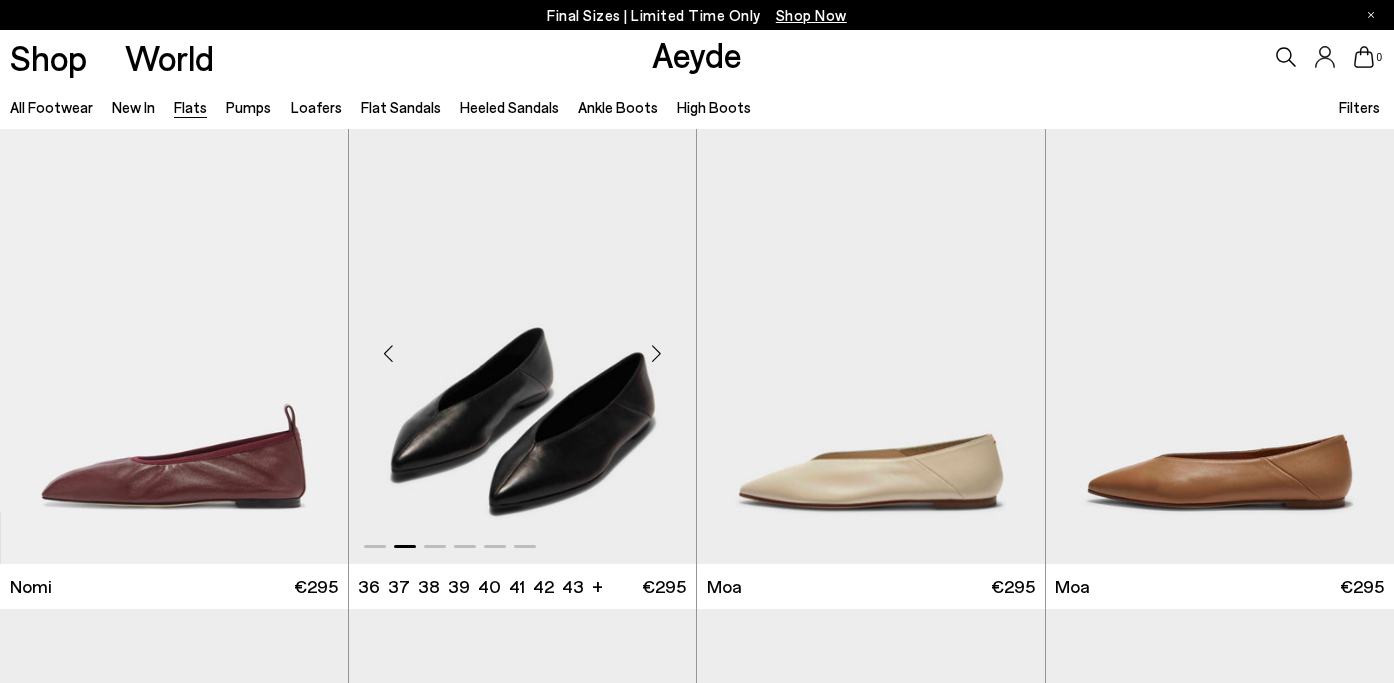 click at bounding box center [656, 354] 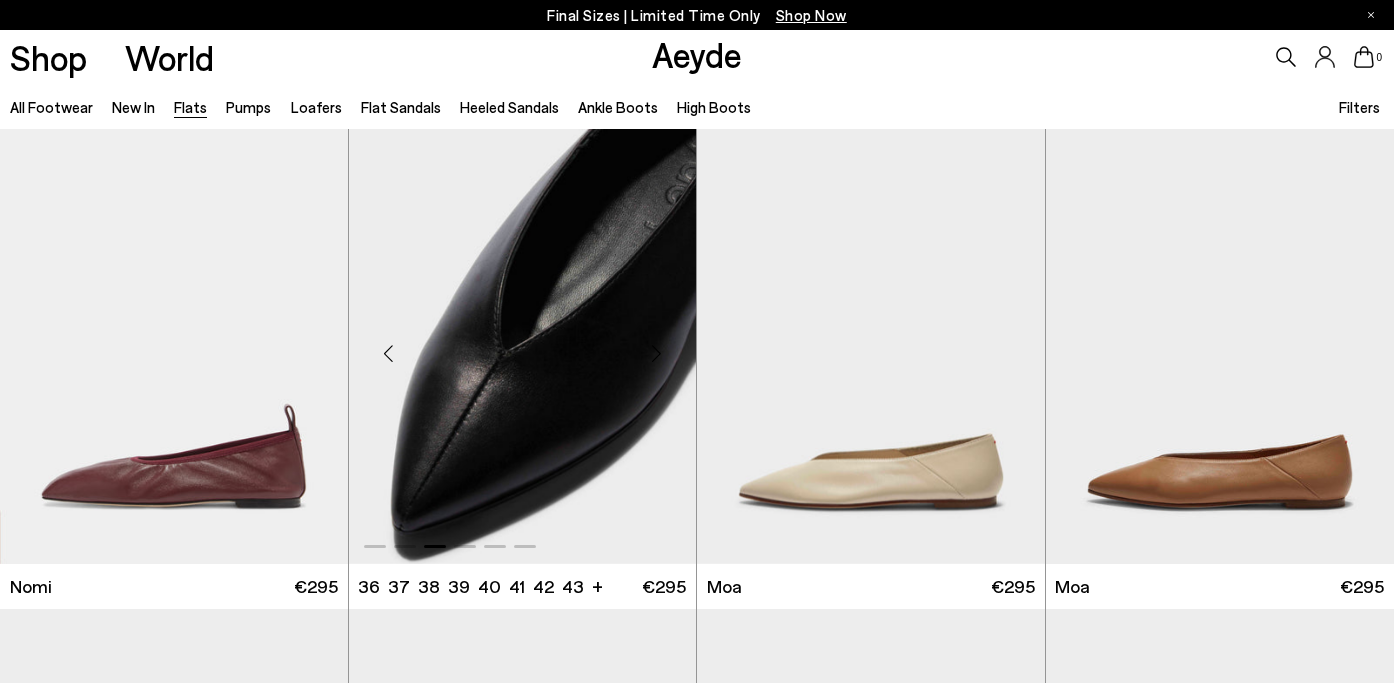 click at bounding box center [656, 354] 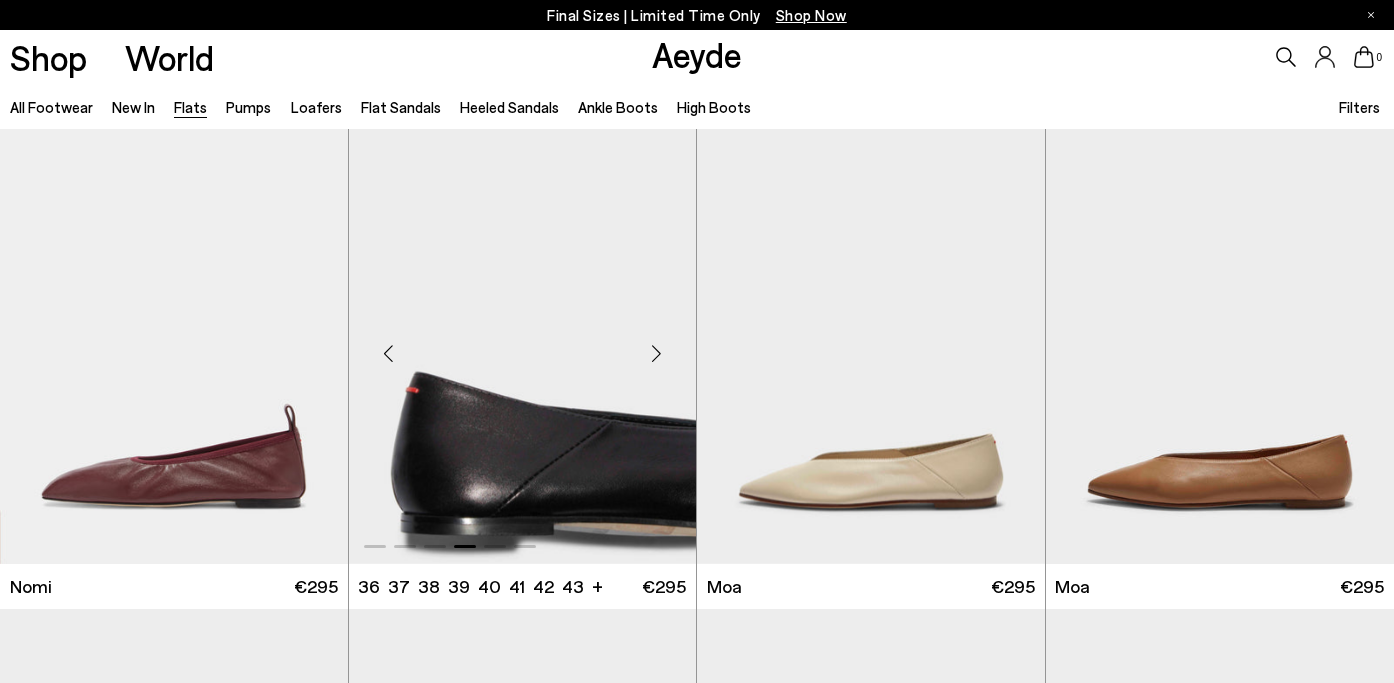 click at bounding box center (656, 354) 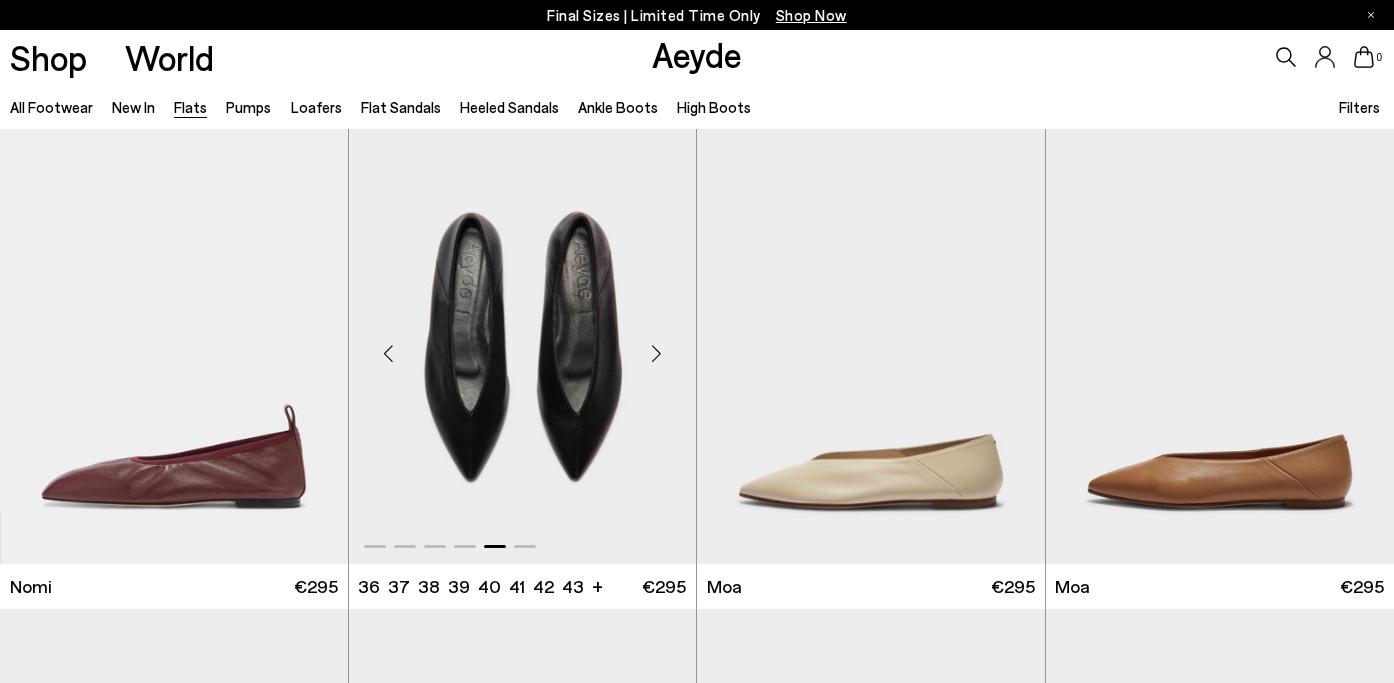 click at bounding box center (656, 354) 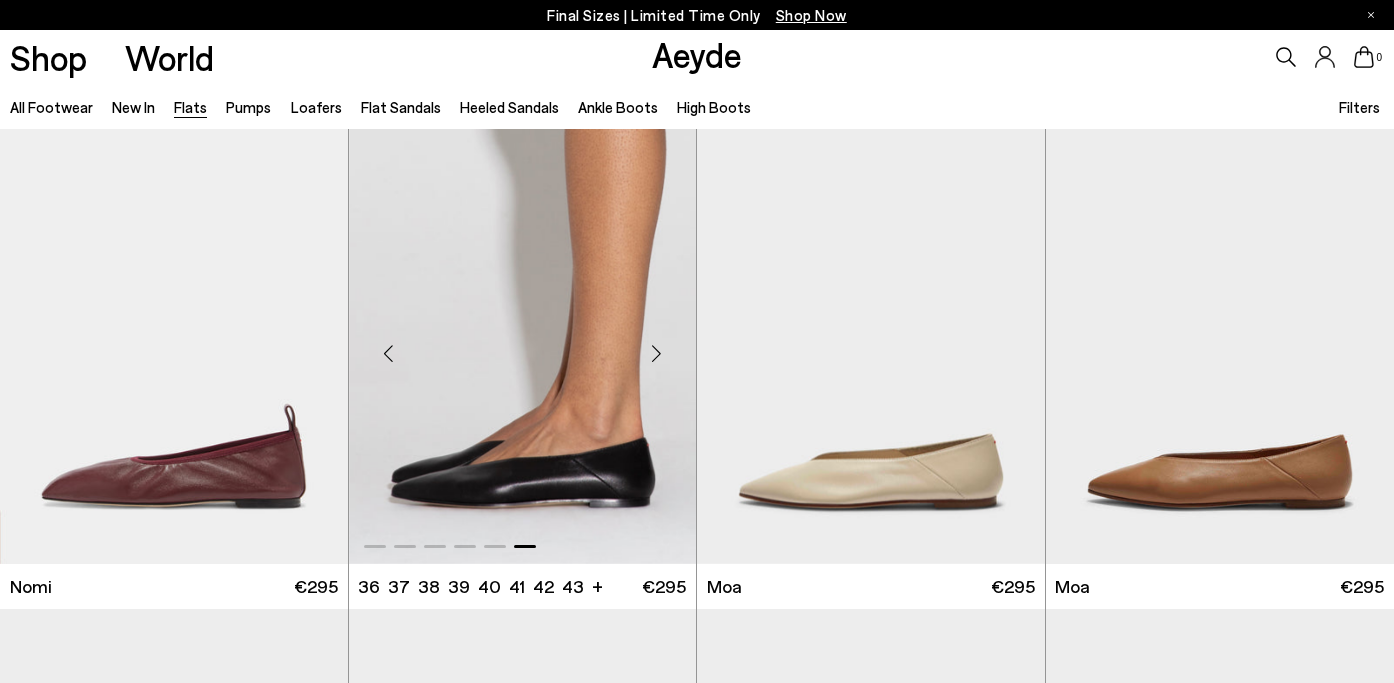 click at bounding box center [656, 354] 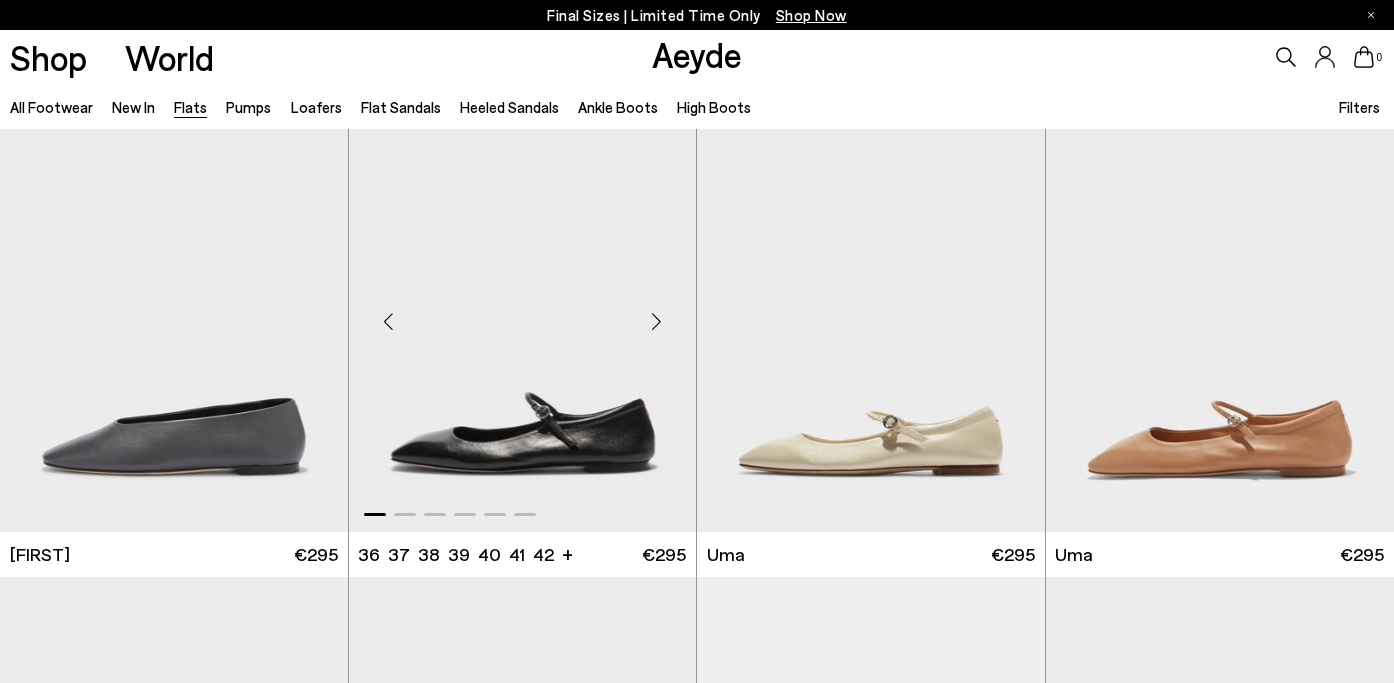 scroll, scrollTop: 4362, scrollLeft: 0, axis: vertical 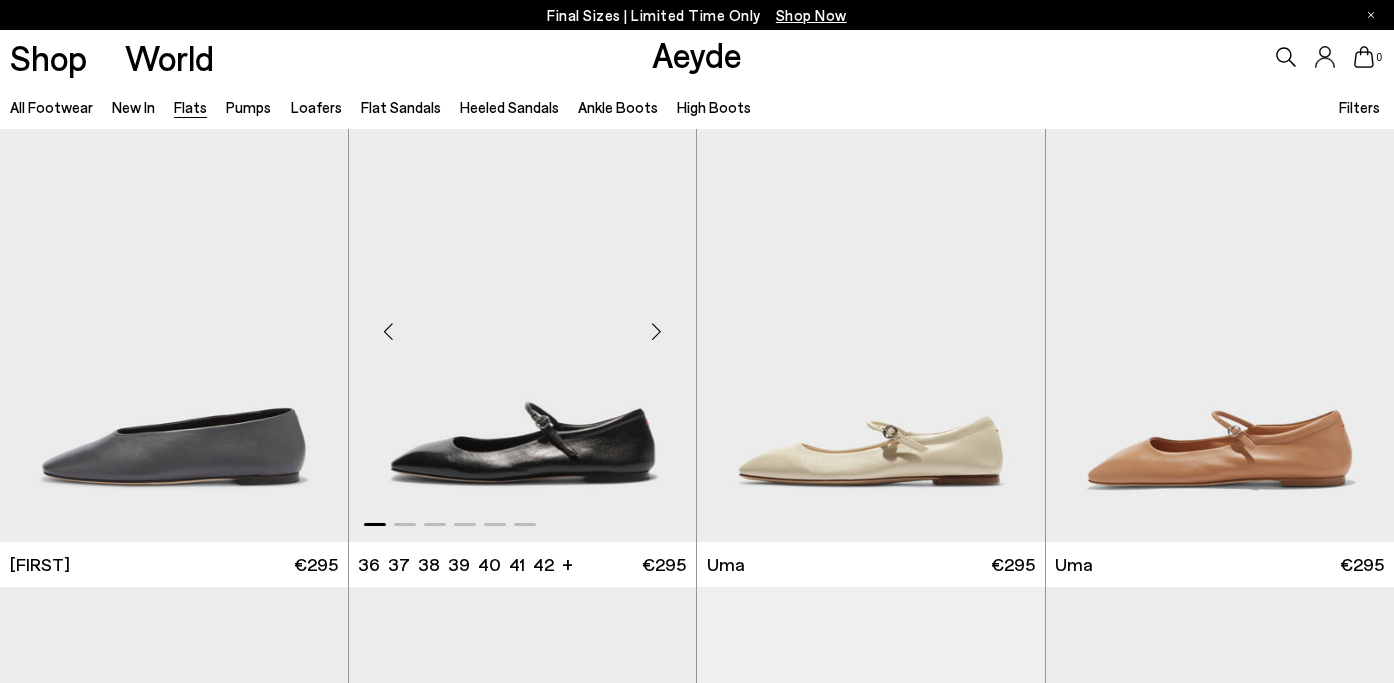click at bounding box center [656, 332] 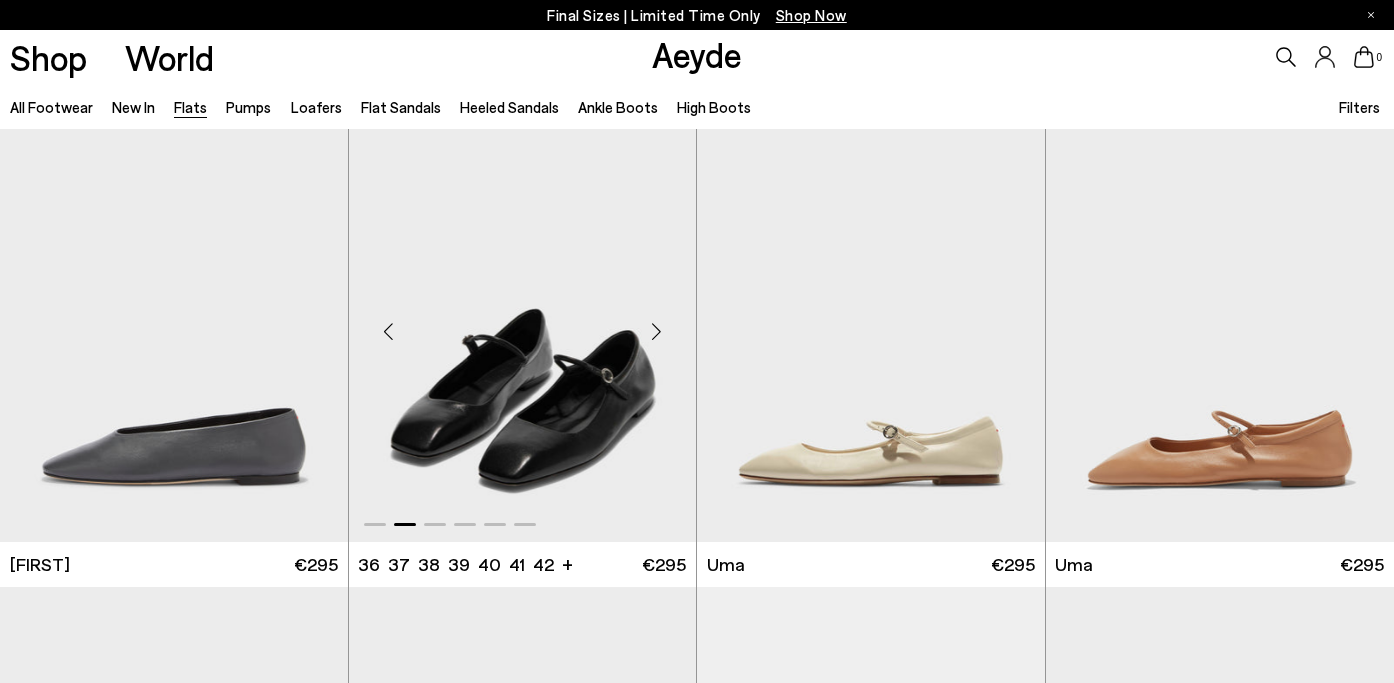 click at bounding box center (656, 332) 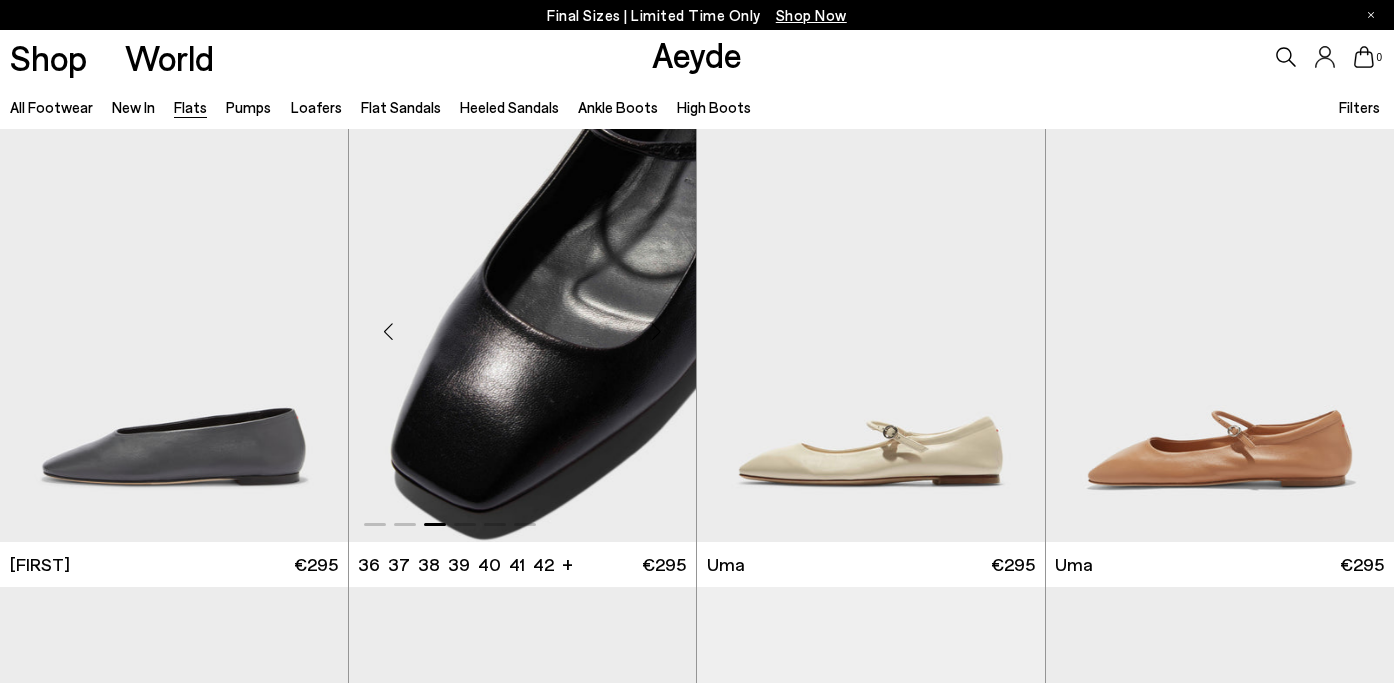 click at bounding box center (656, 332) 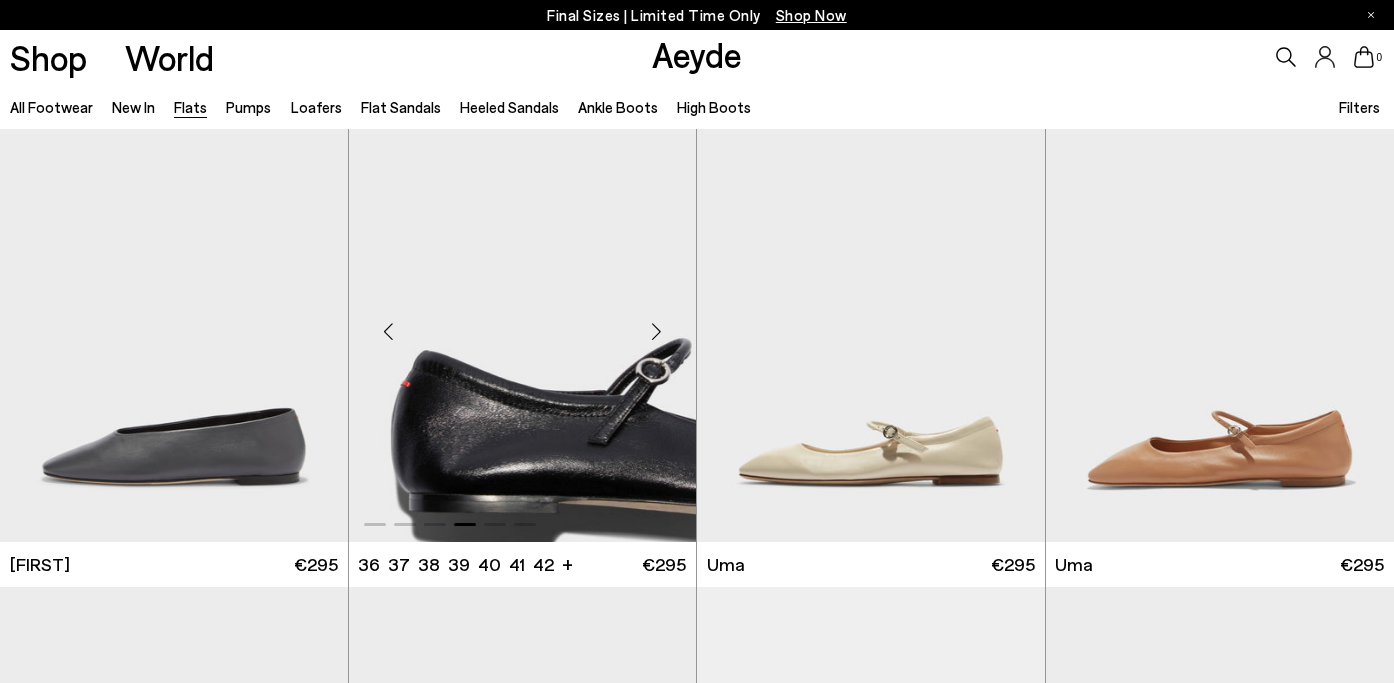 click at bounding box center [656, 332] 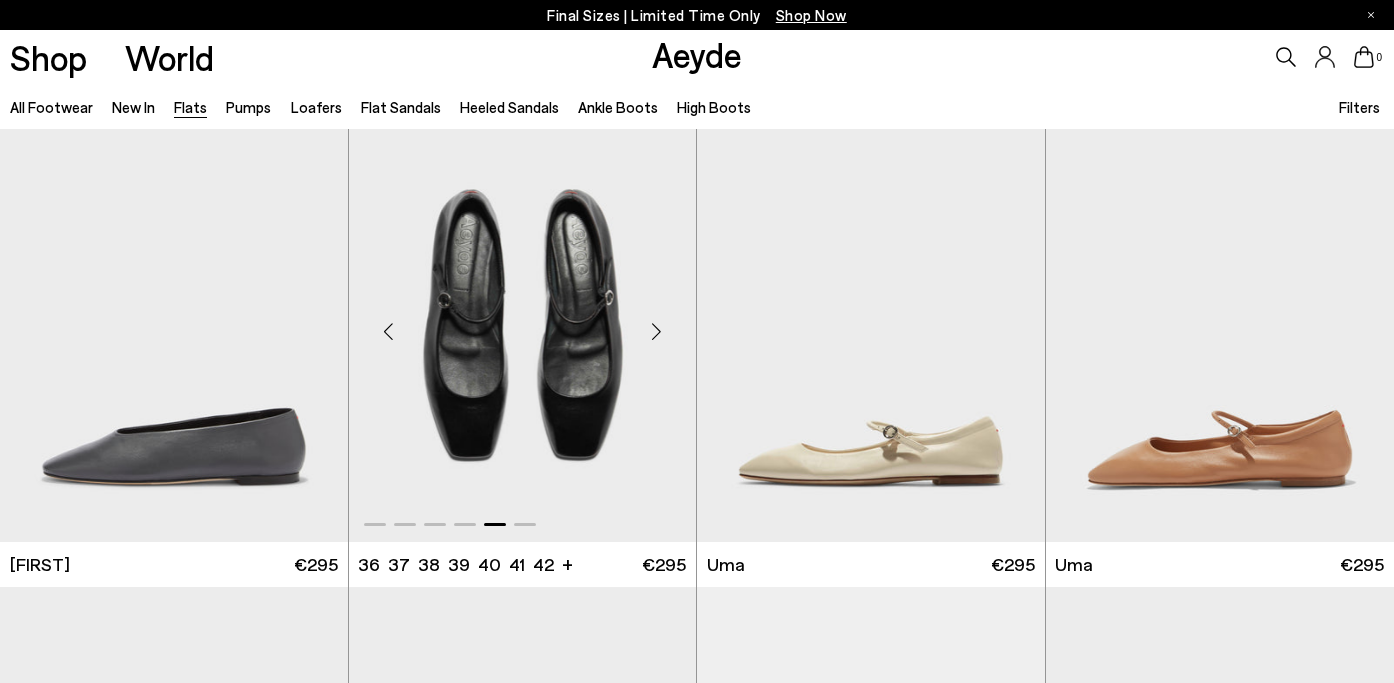click at bounding box center [656, 332] 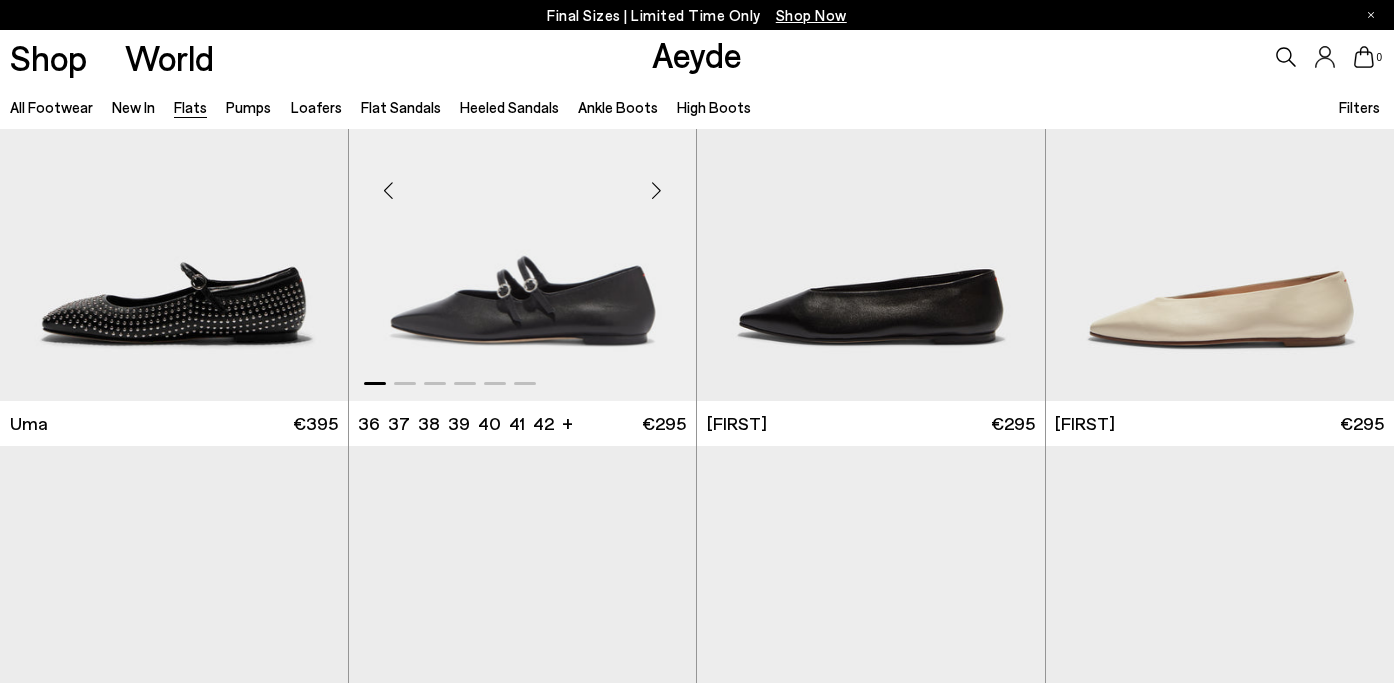 scroll, scrollTop: 5480, scrollLeft: 0, axis: vertical 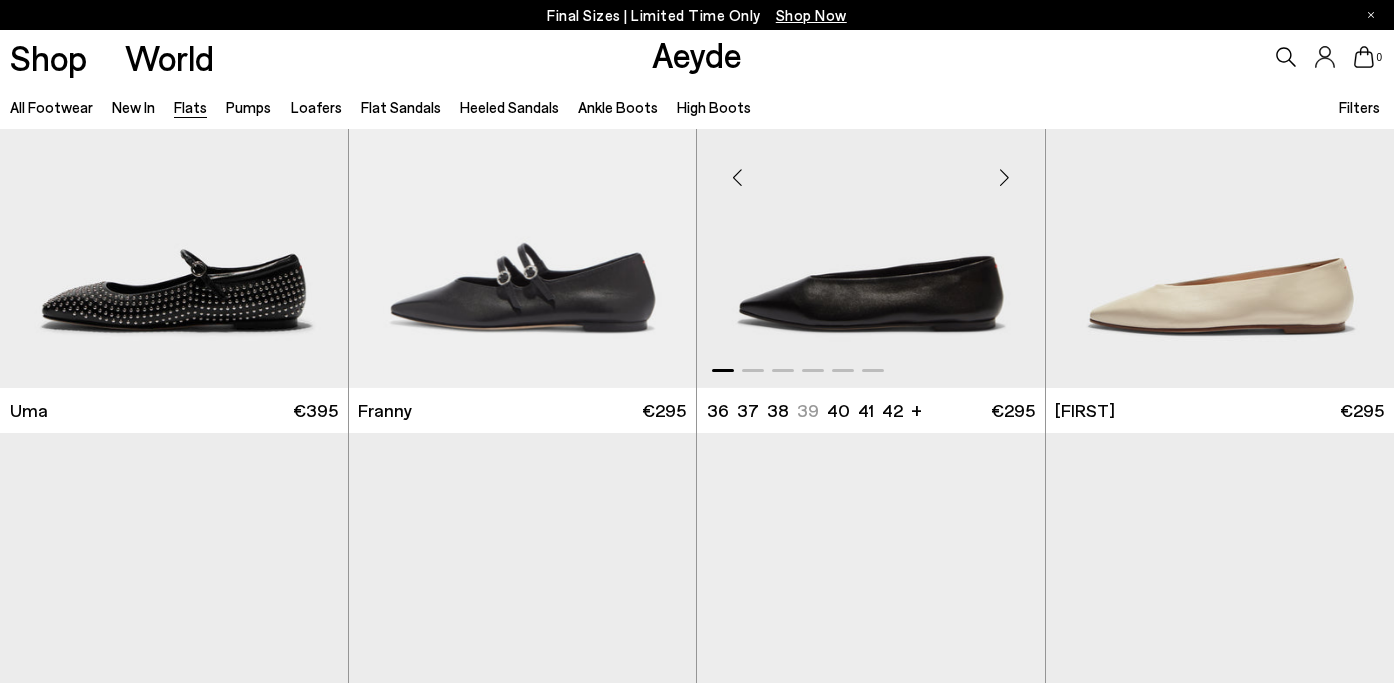 click at bounding box center (1005, 177) 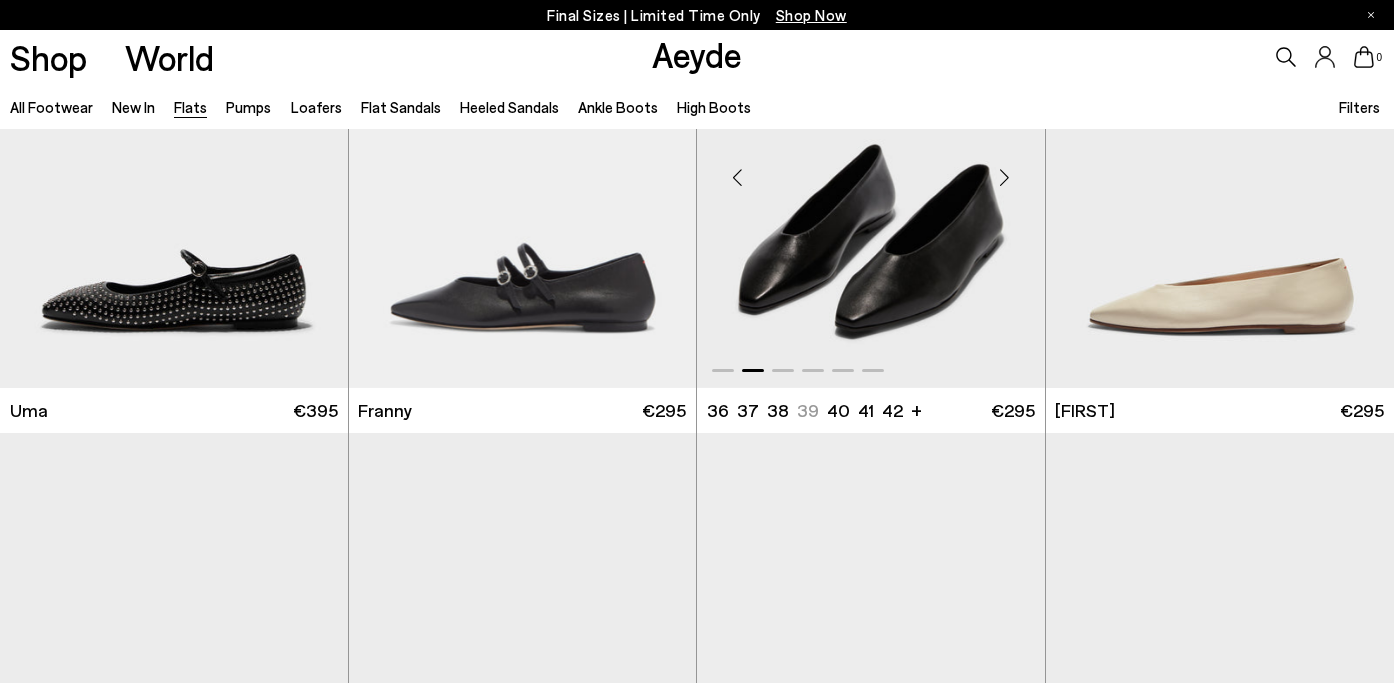 click at bounding box center (1005, 177) 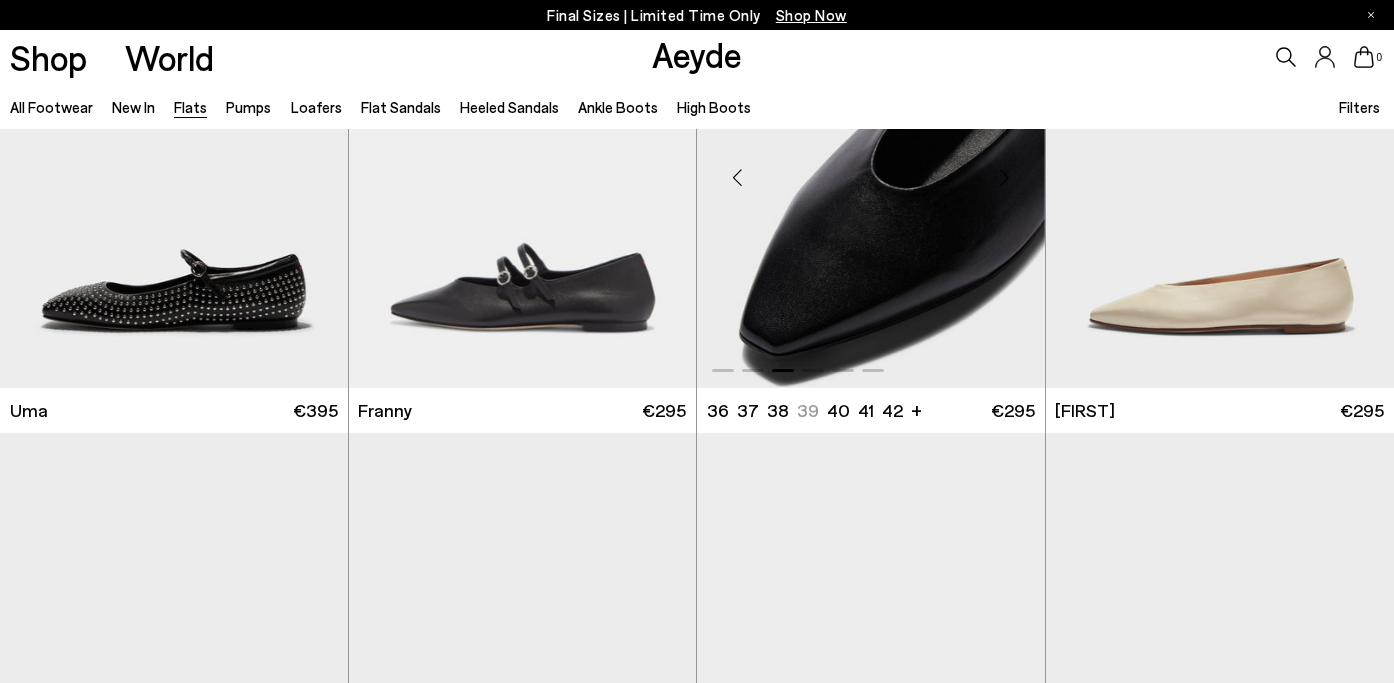 click at bounding box center (1005, 177) 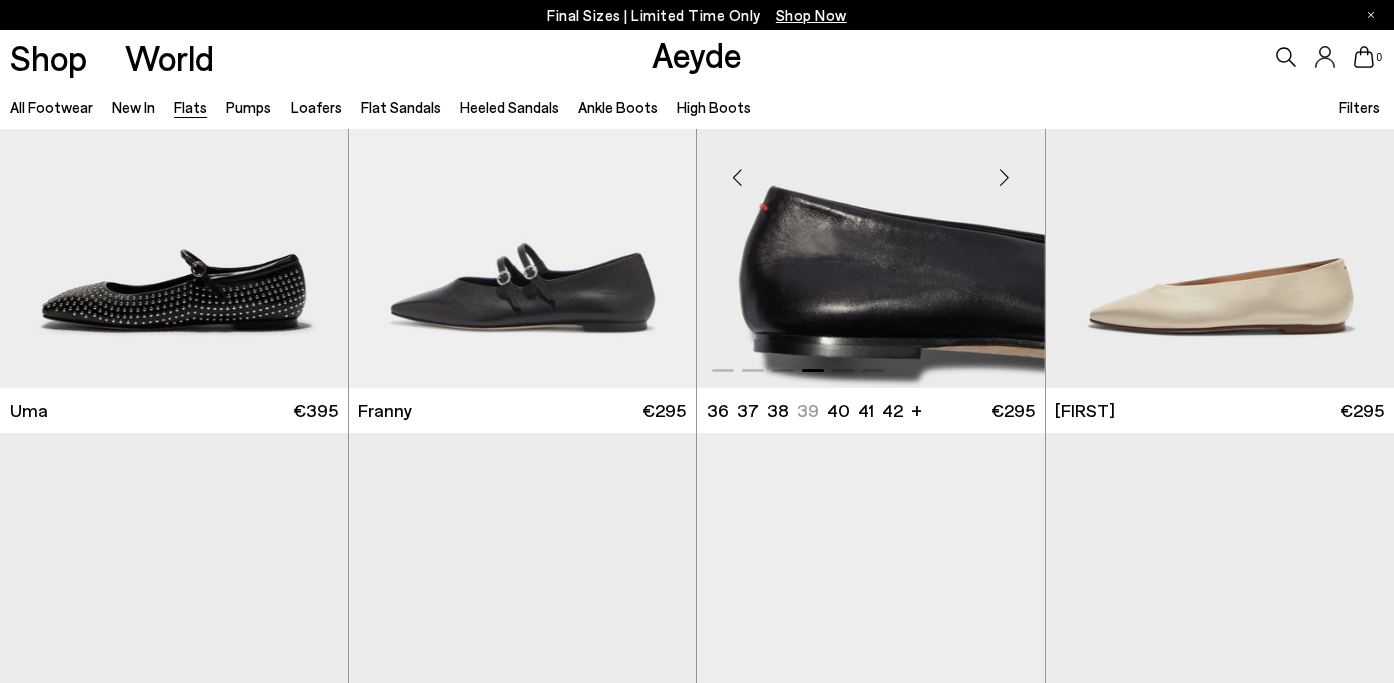 click at bounding box center [1005, 177] 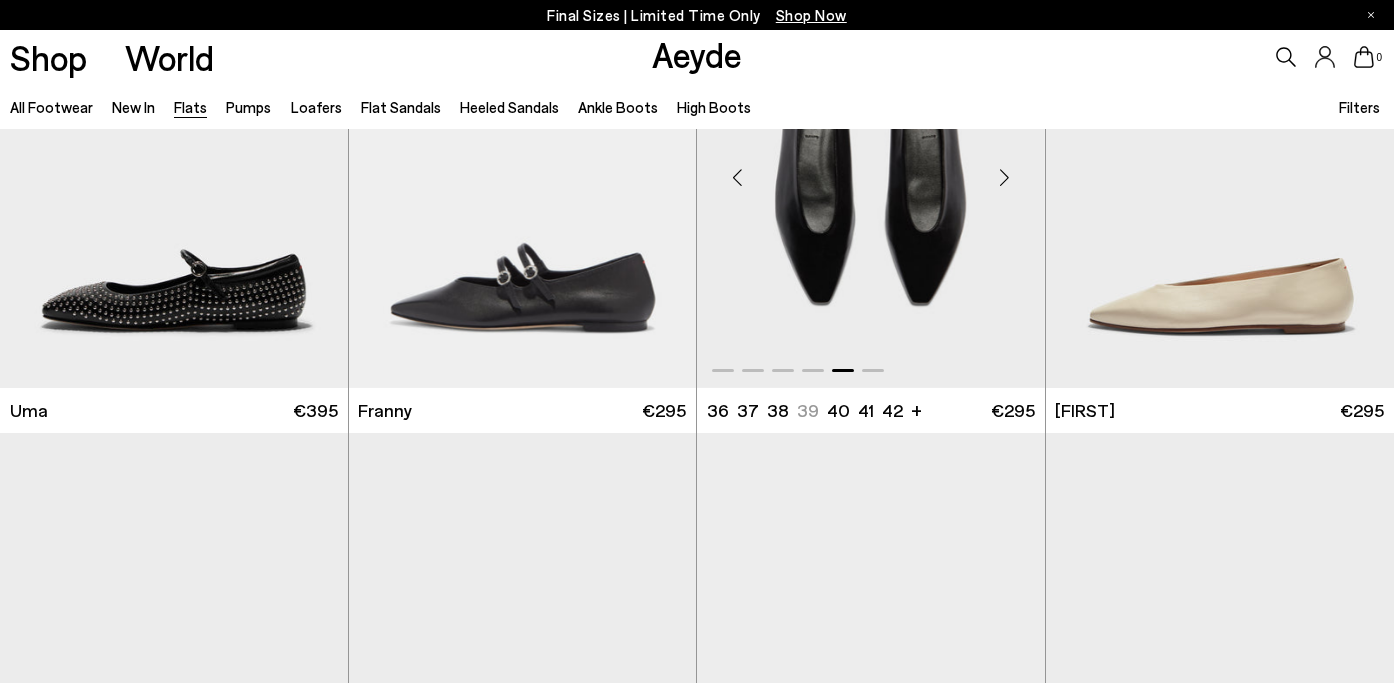 click at bounding box center (1005, 177) 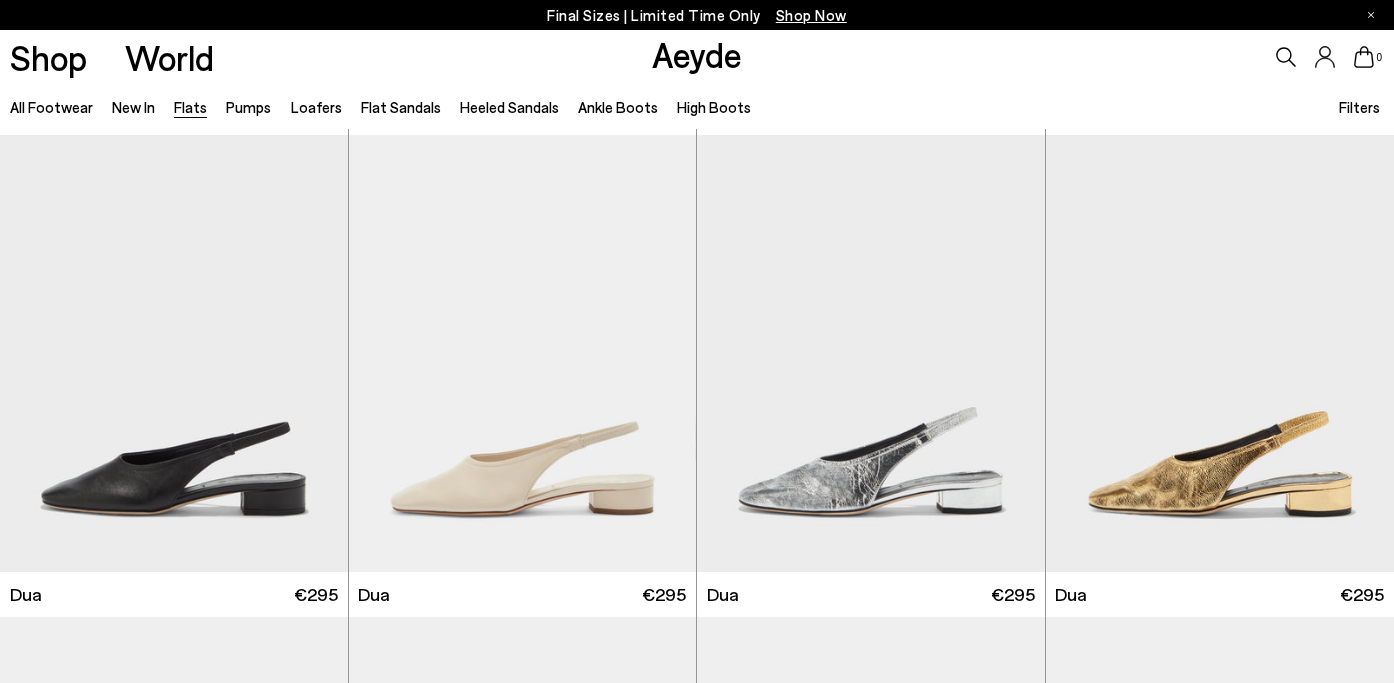 scroll, scrollTop: 6841, scrollLeft: 0, axis: vertical 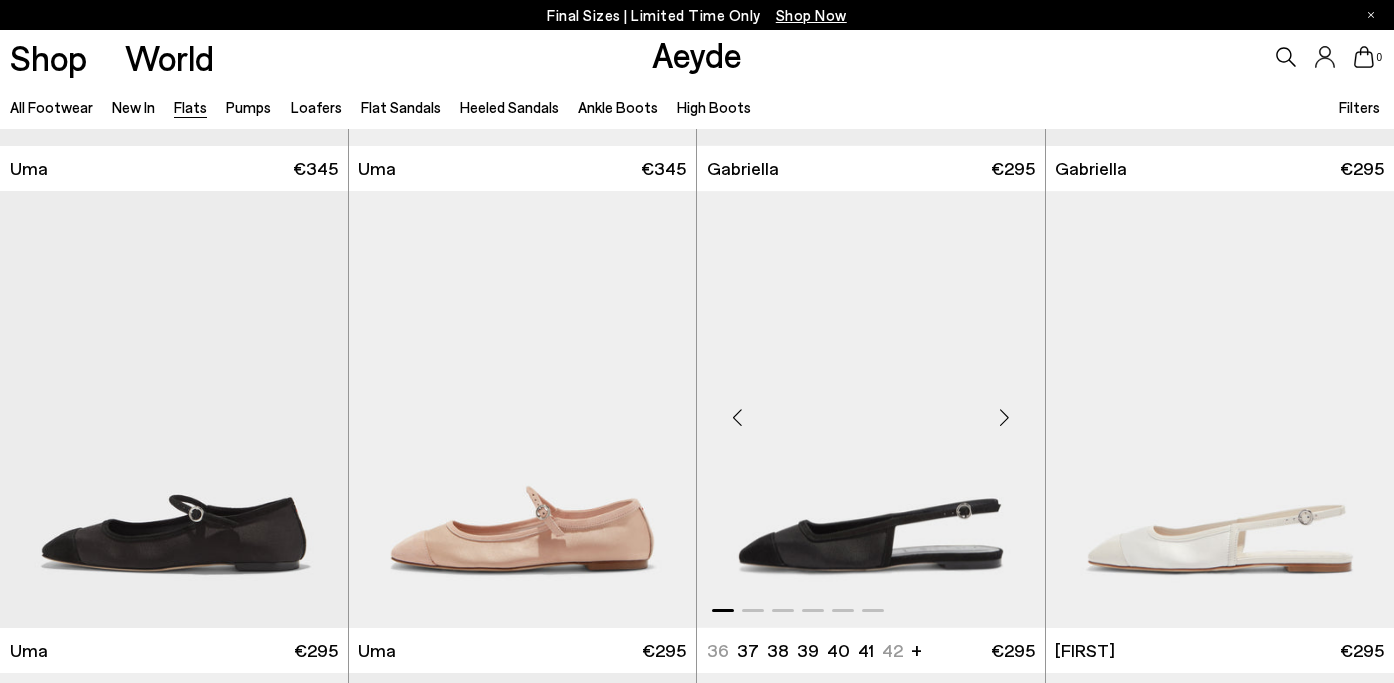 click at bounding box center [1005, 417] 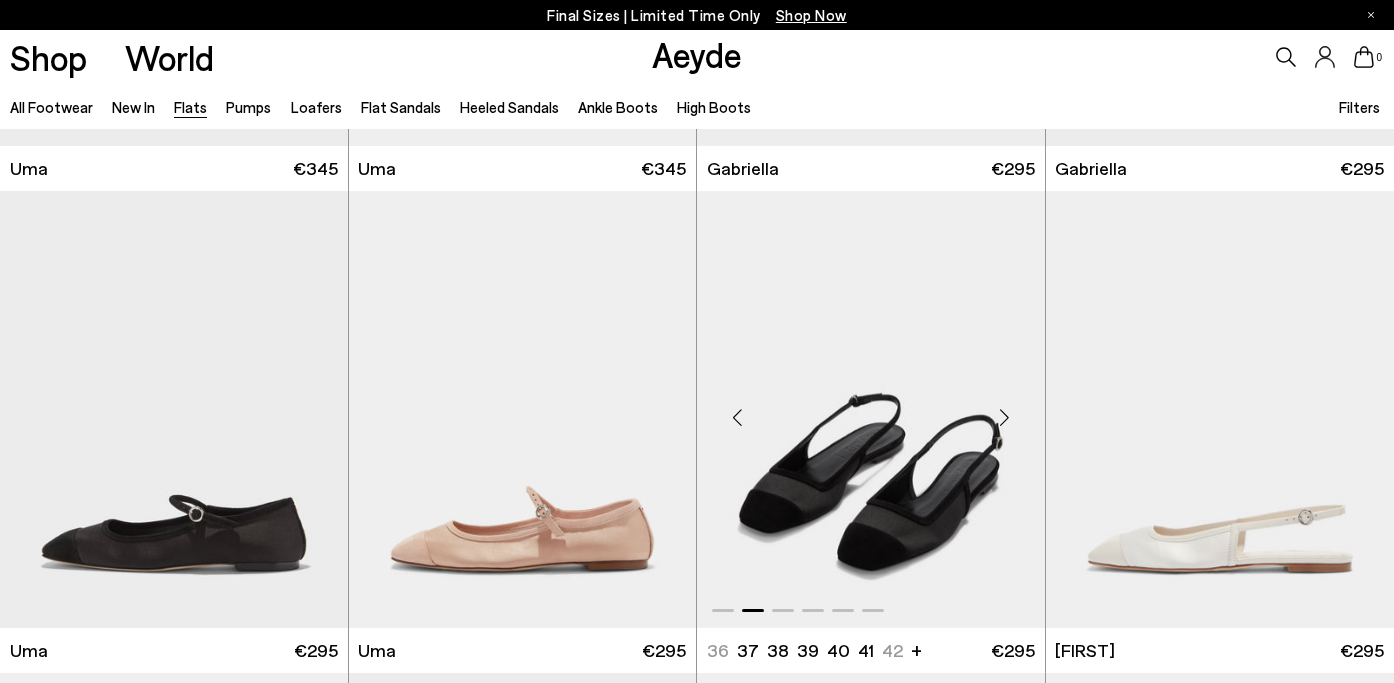 click at bounding box center [1005, 417] 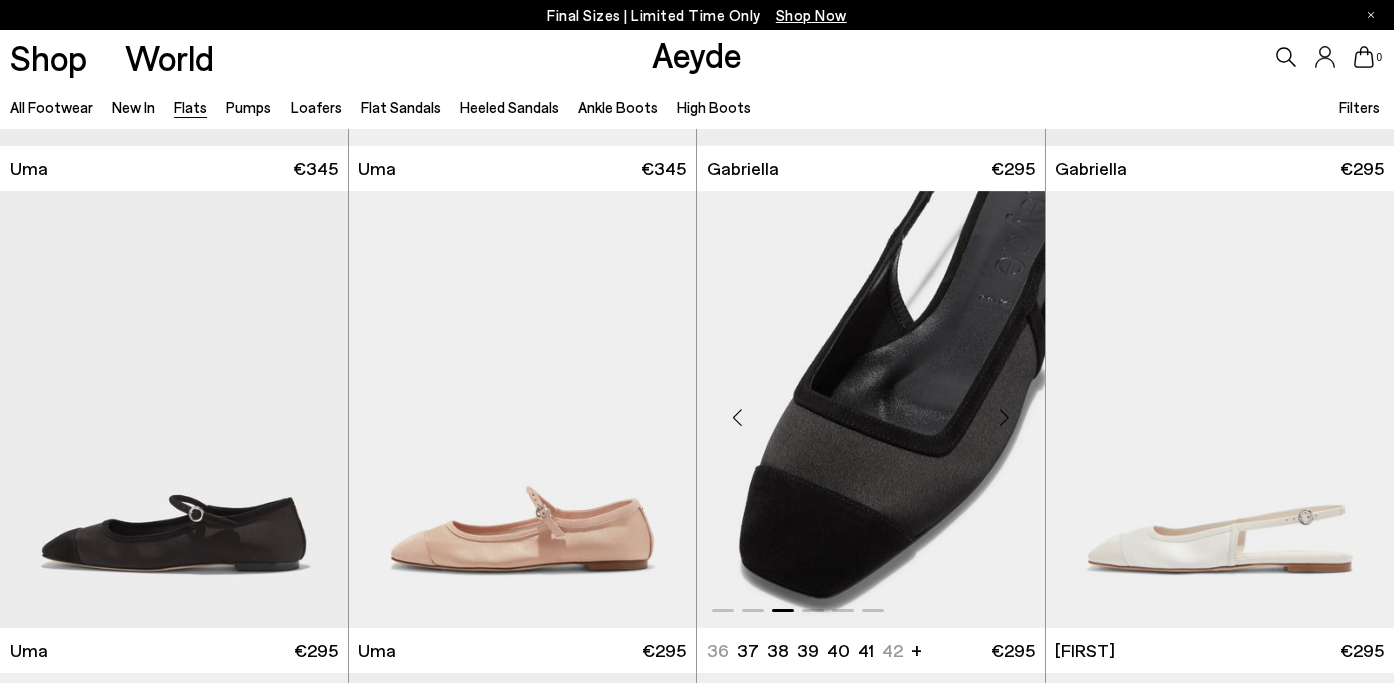 click at bounding box center (1005, 417) 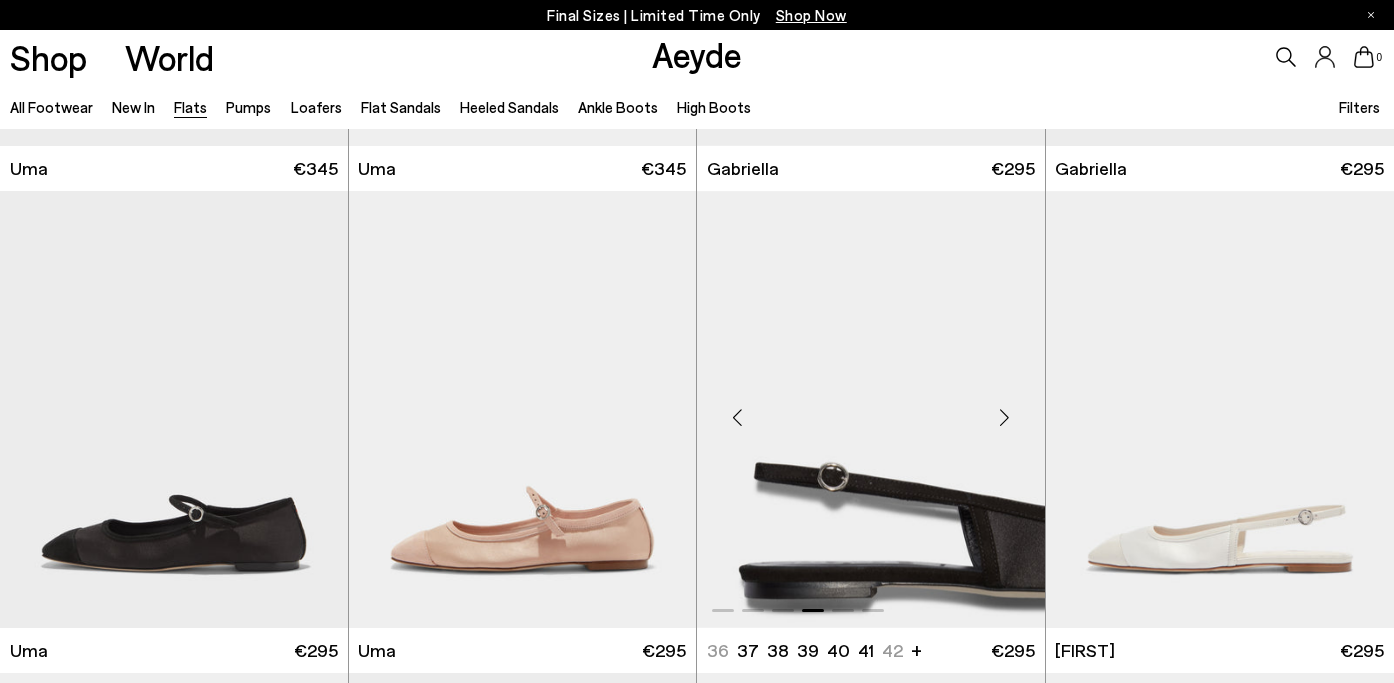 click at bounding box center (1005, 417) 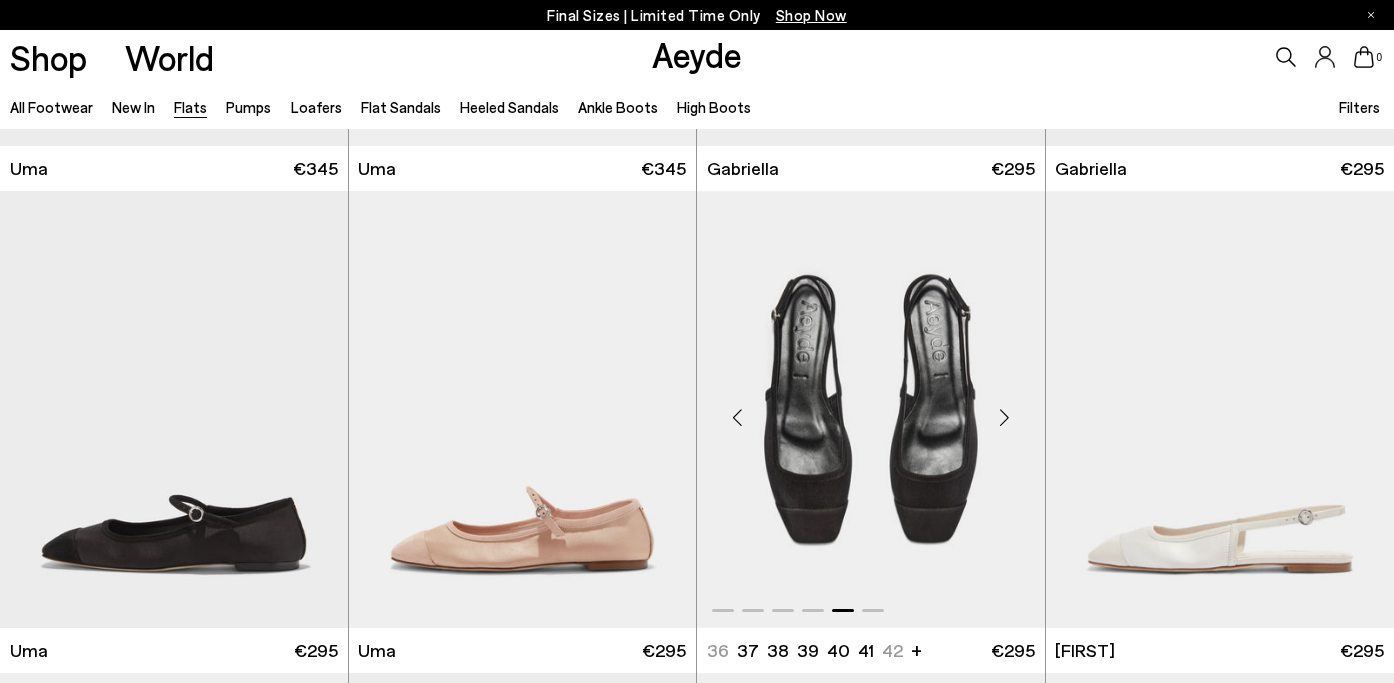 click at bounding box center [1005, 417] 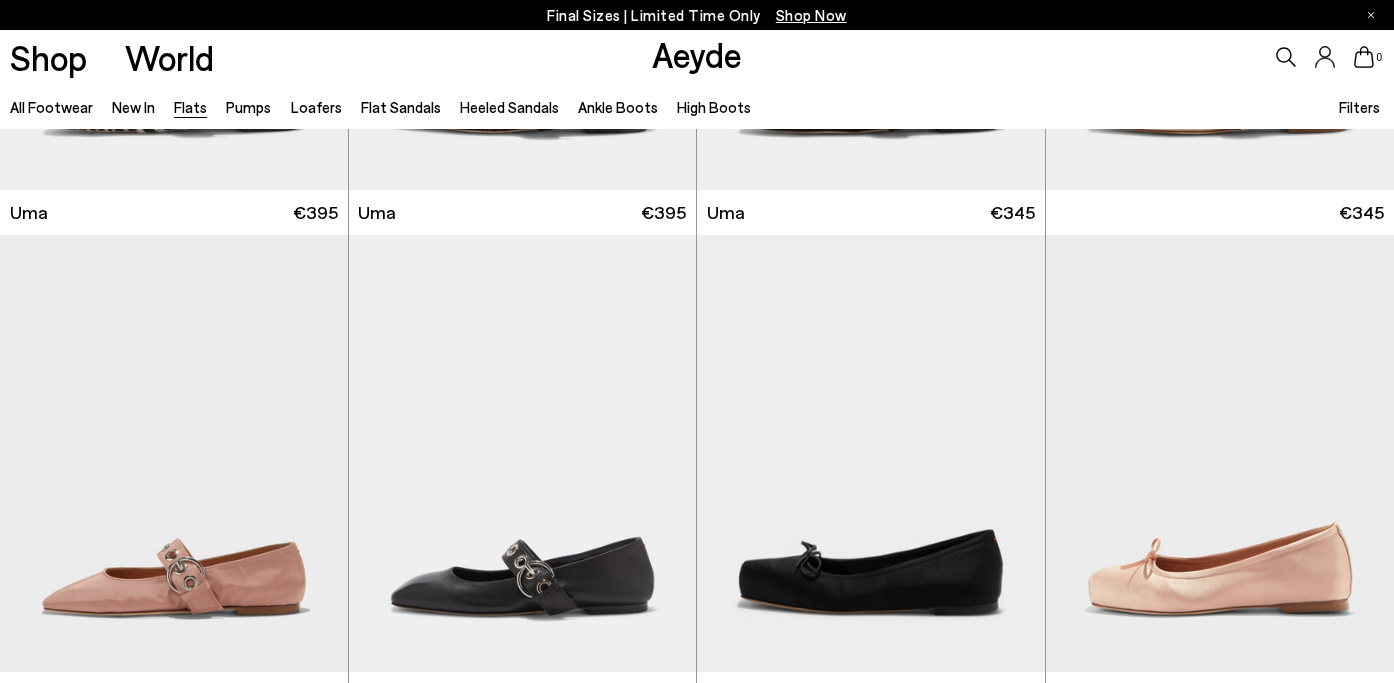 scroll, scrollTop: 7482, scrollLeft: 0, axis: vertical 